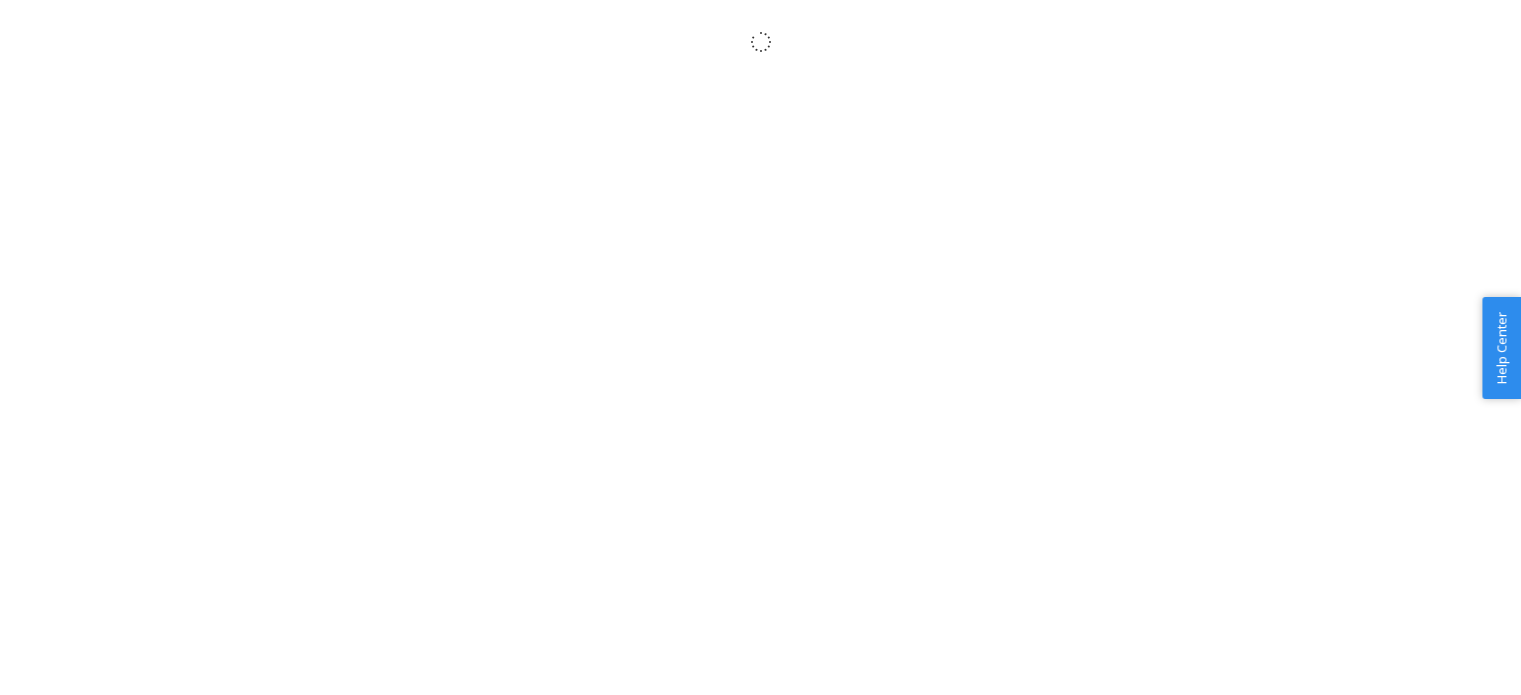 scroll, scrollTop: 0, scrollLeft: 0, axis: both 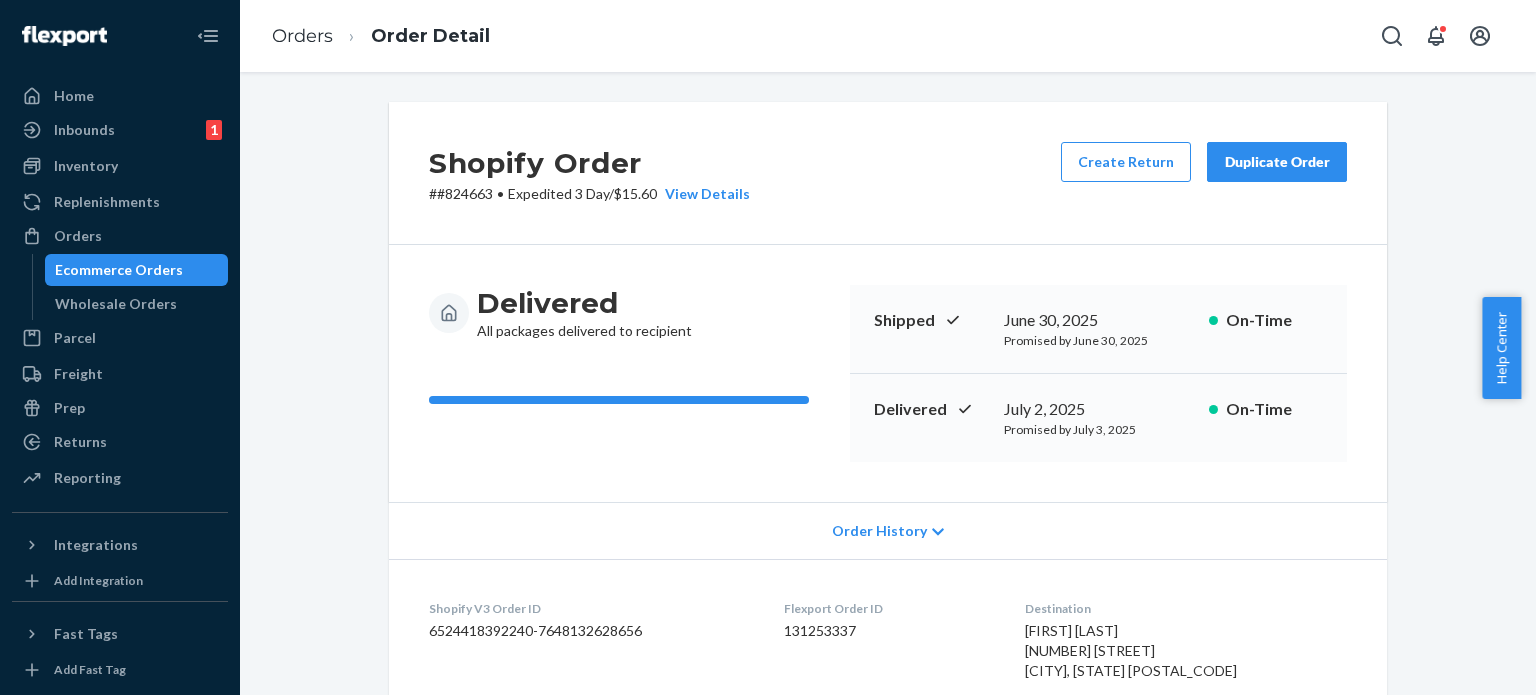 click on "Ecommerce Orders" at bounding box center (119, 270) 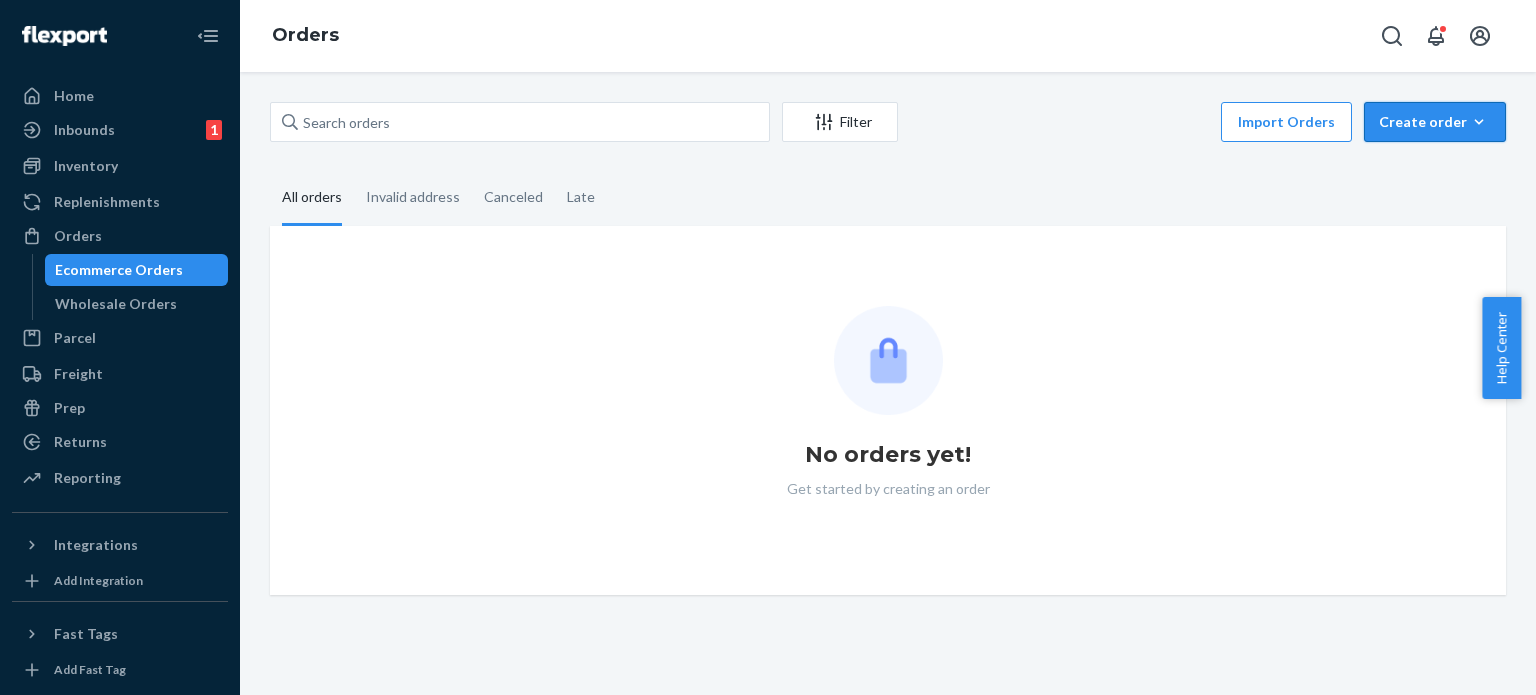 click on "Create order" at bounding box center [1435, 122] 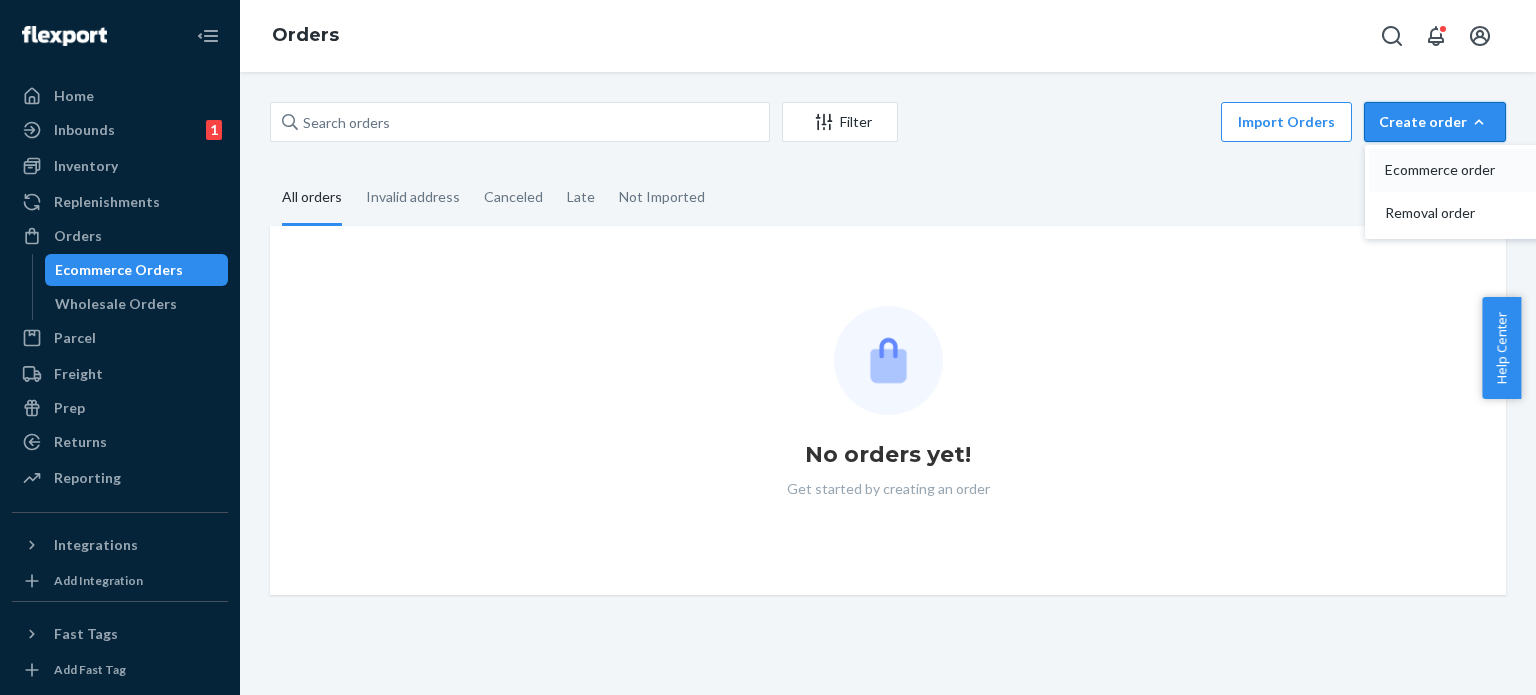 click on "Ecommerce order" at bounding box center (1447, 170) 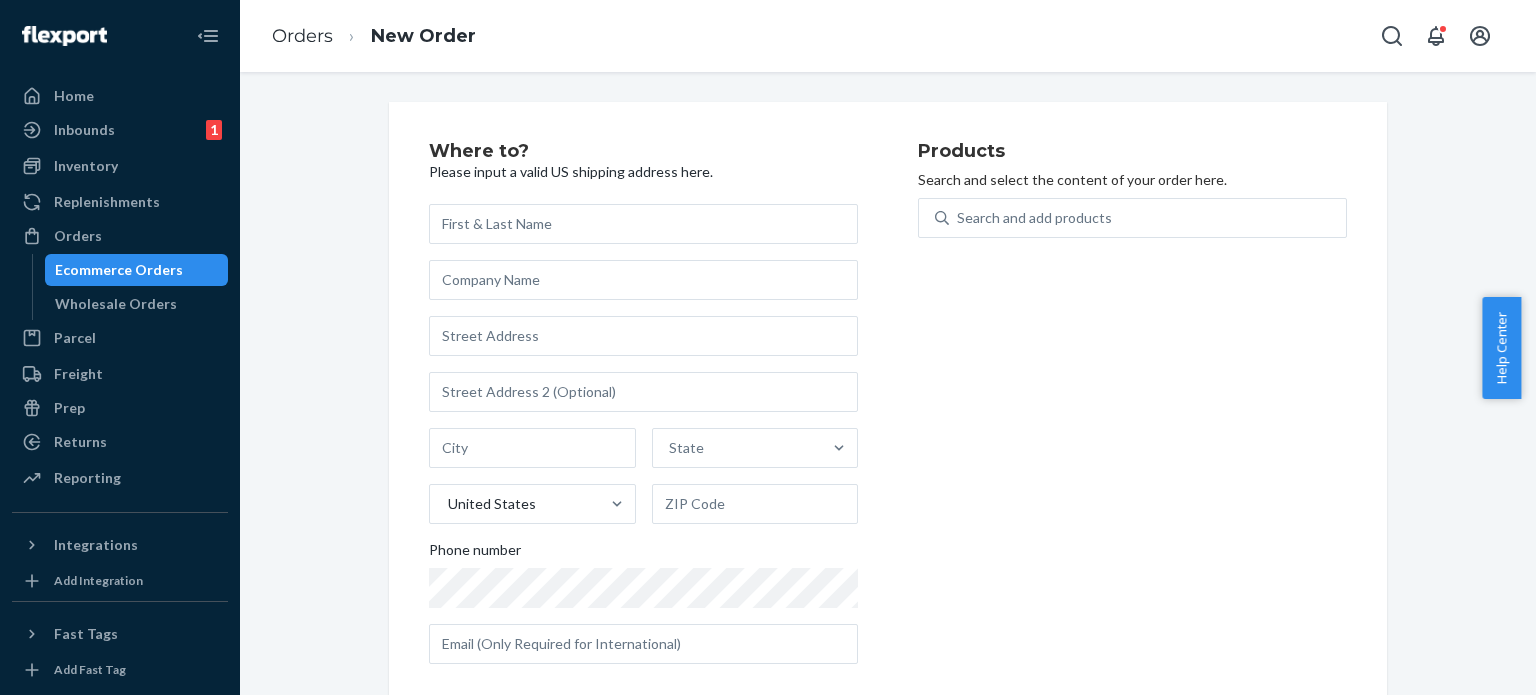 click on "Search and add products" at bounding box center (1132, 230) 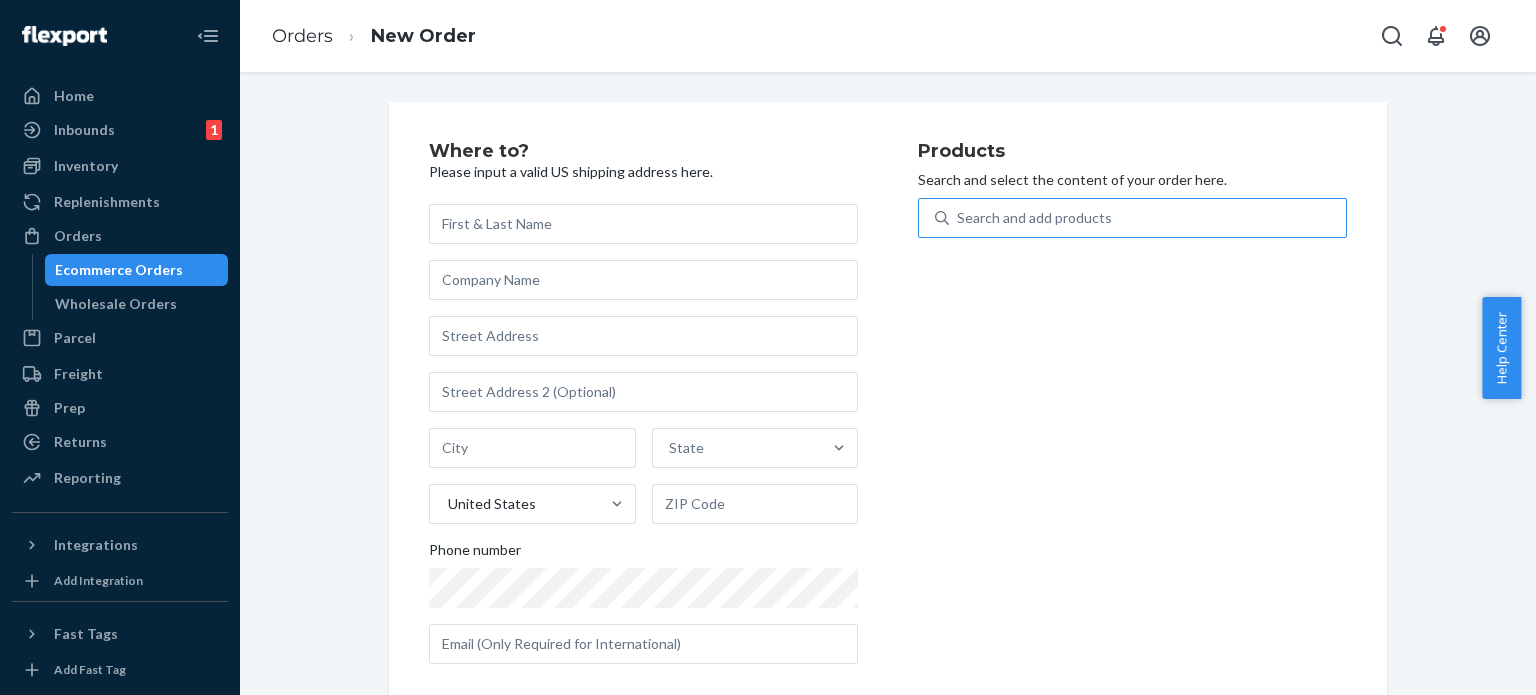 click on "Search and add products" at bounding box center [1034, 218] 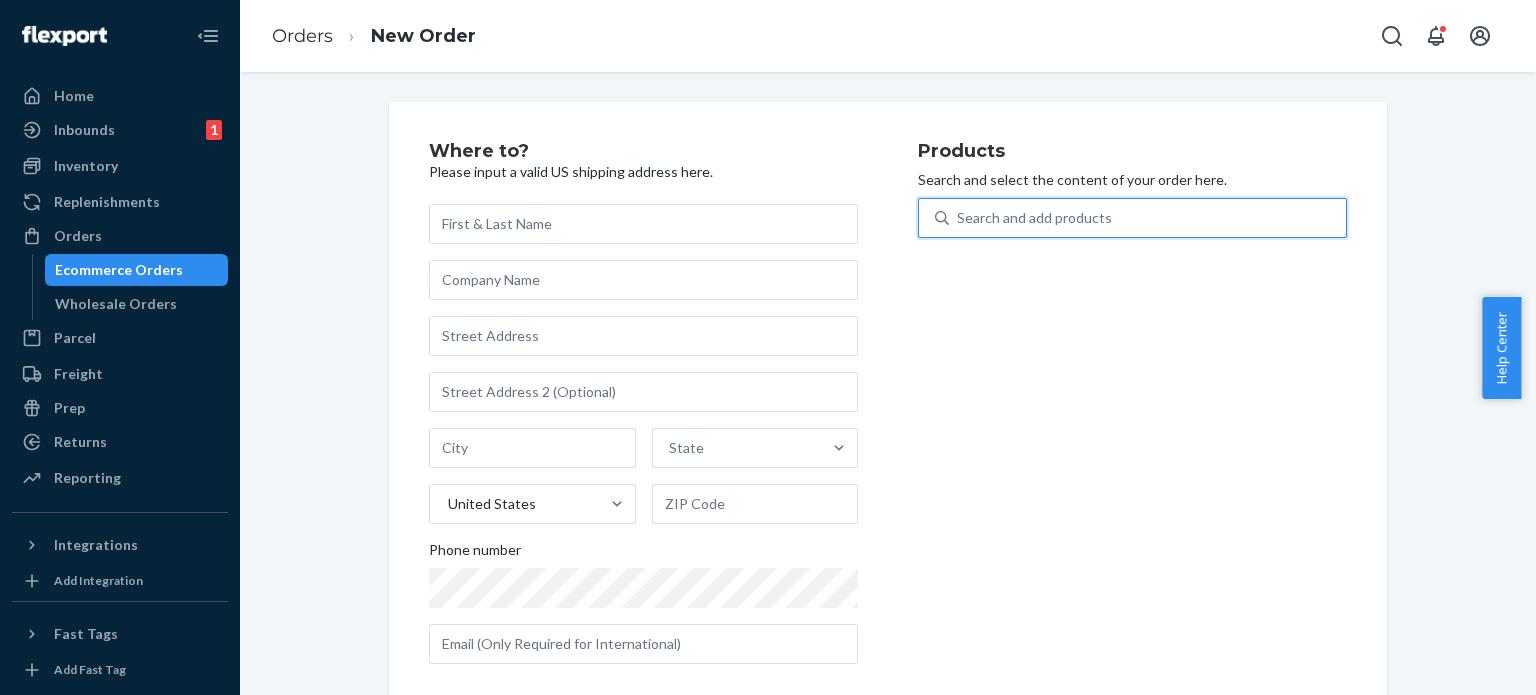 paste on "Invisible Lift Inserts E / Sand" 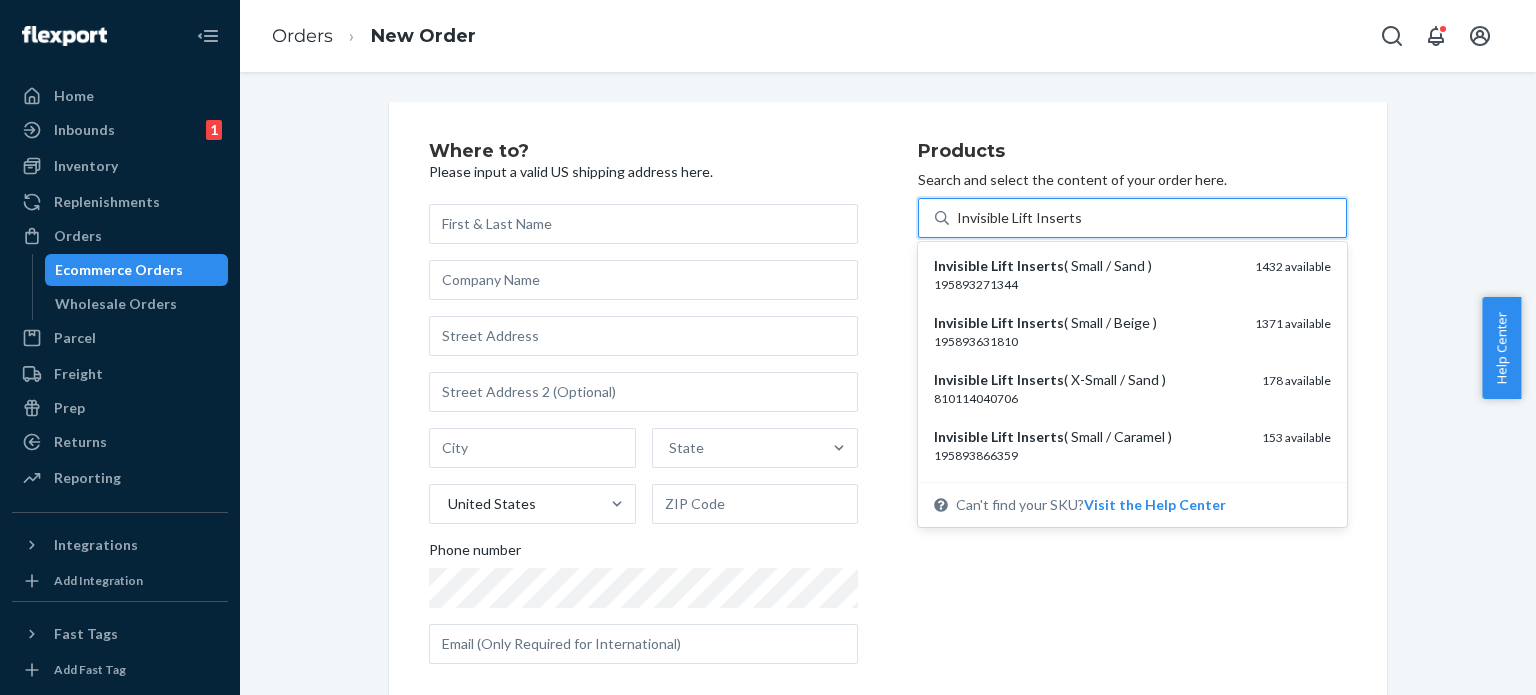 type on "Invisible Lift Inserts" 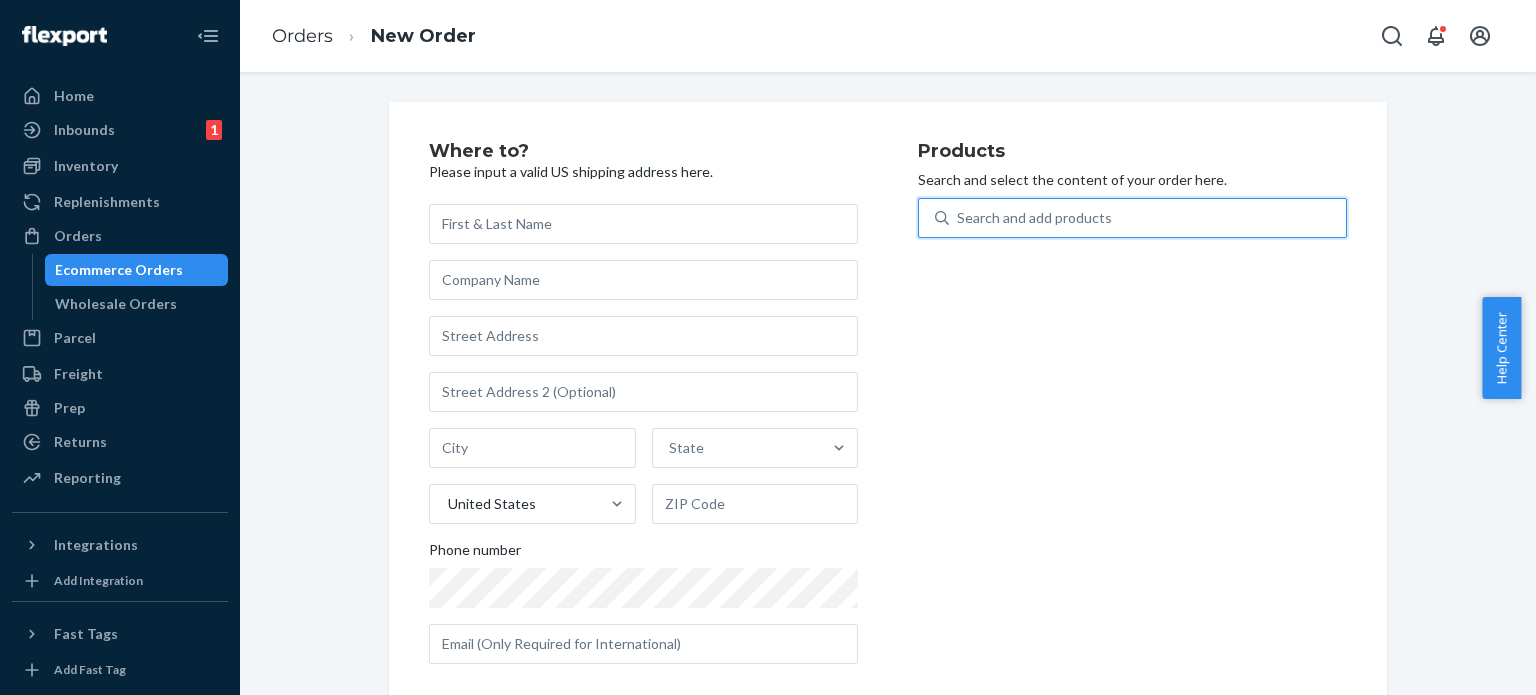 click on "Search and add products" at bounding box center [1147, 218] 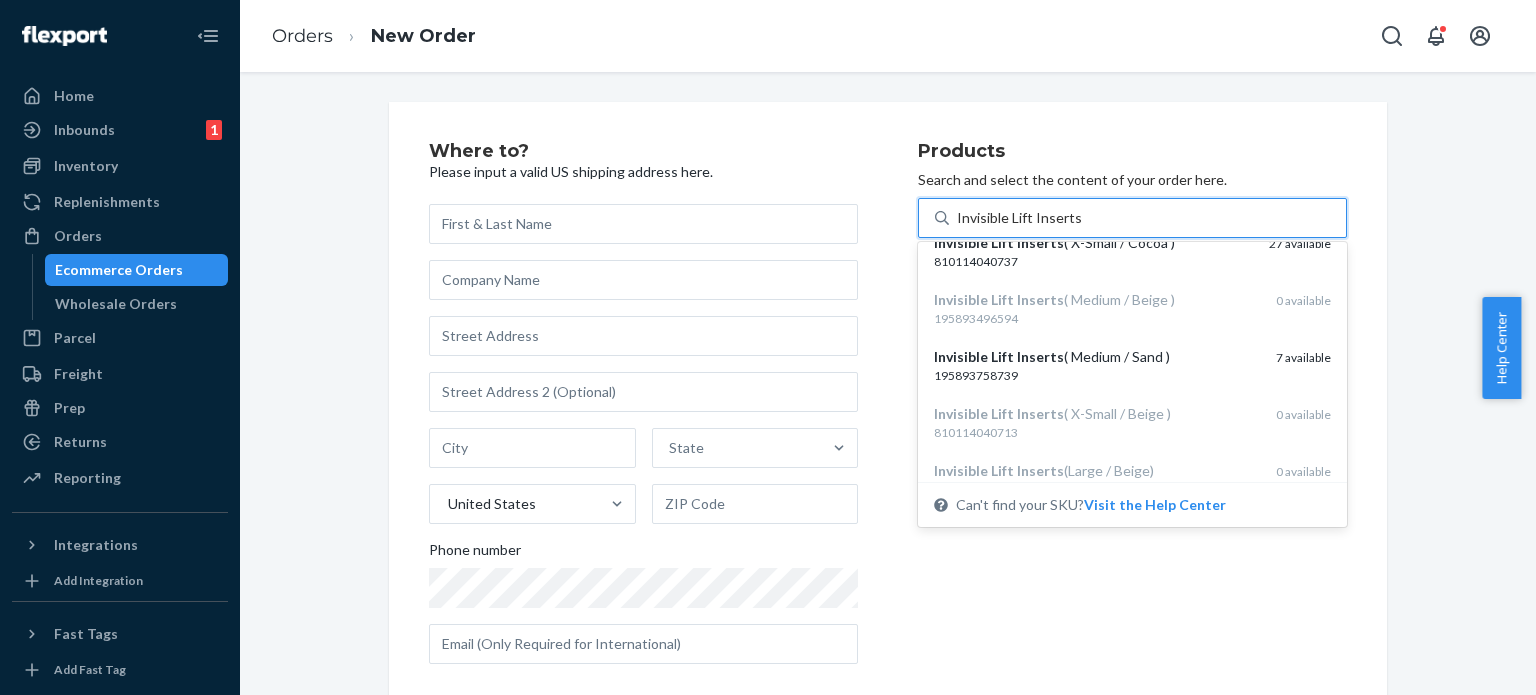 scroll, scrollTop: 400, scrollLeft: 0, axis: vertical 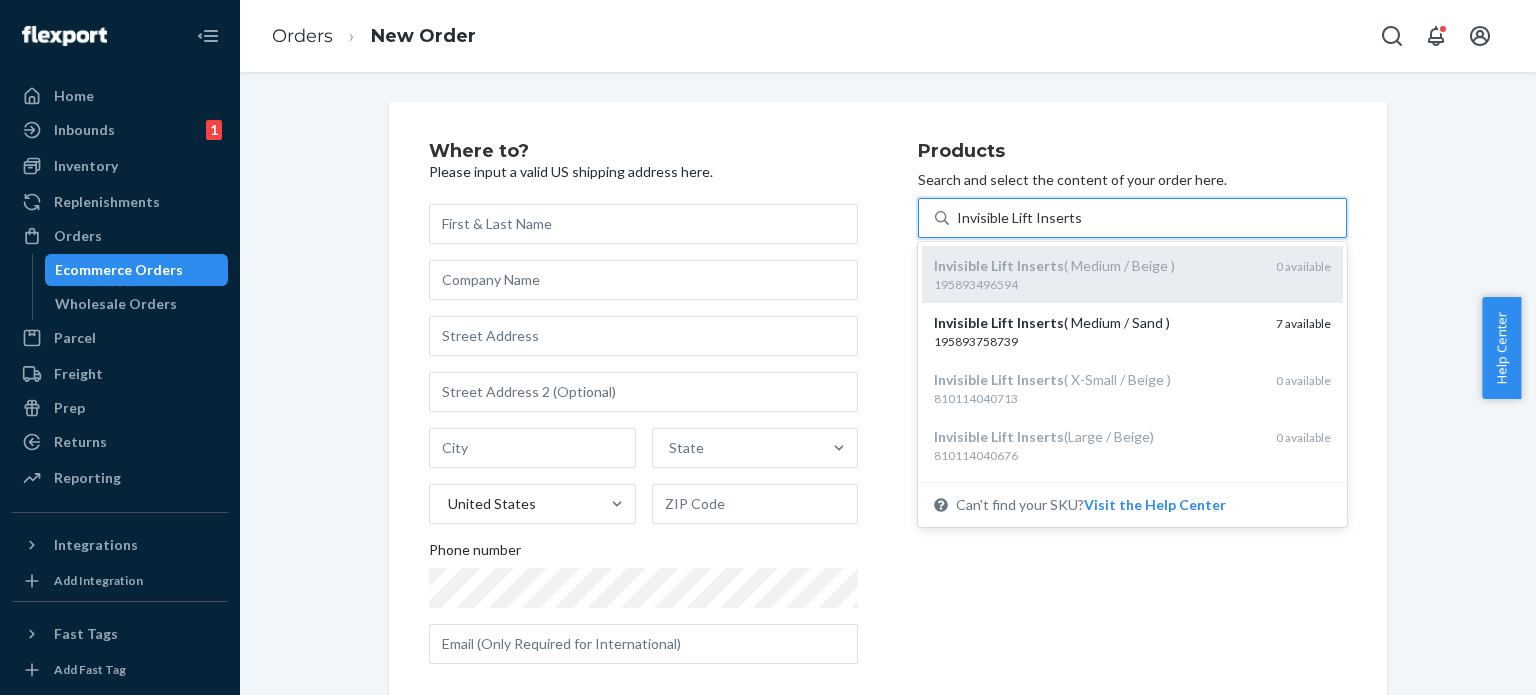type on "Invisible Lift Inserts" 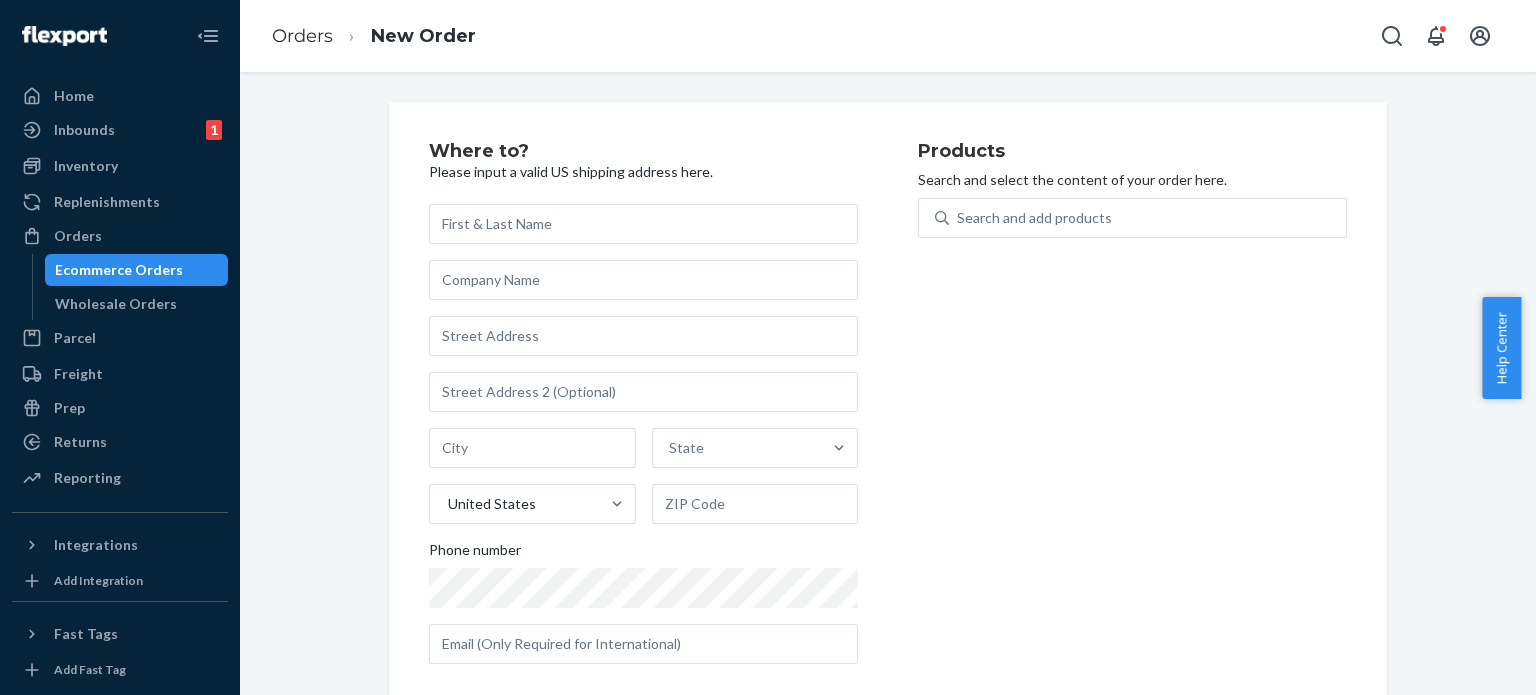 drag, startPoint x: 377, startPoint y: 390, endPoint x: 425, endPoint y: 368, distance: 52.801514 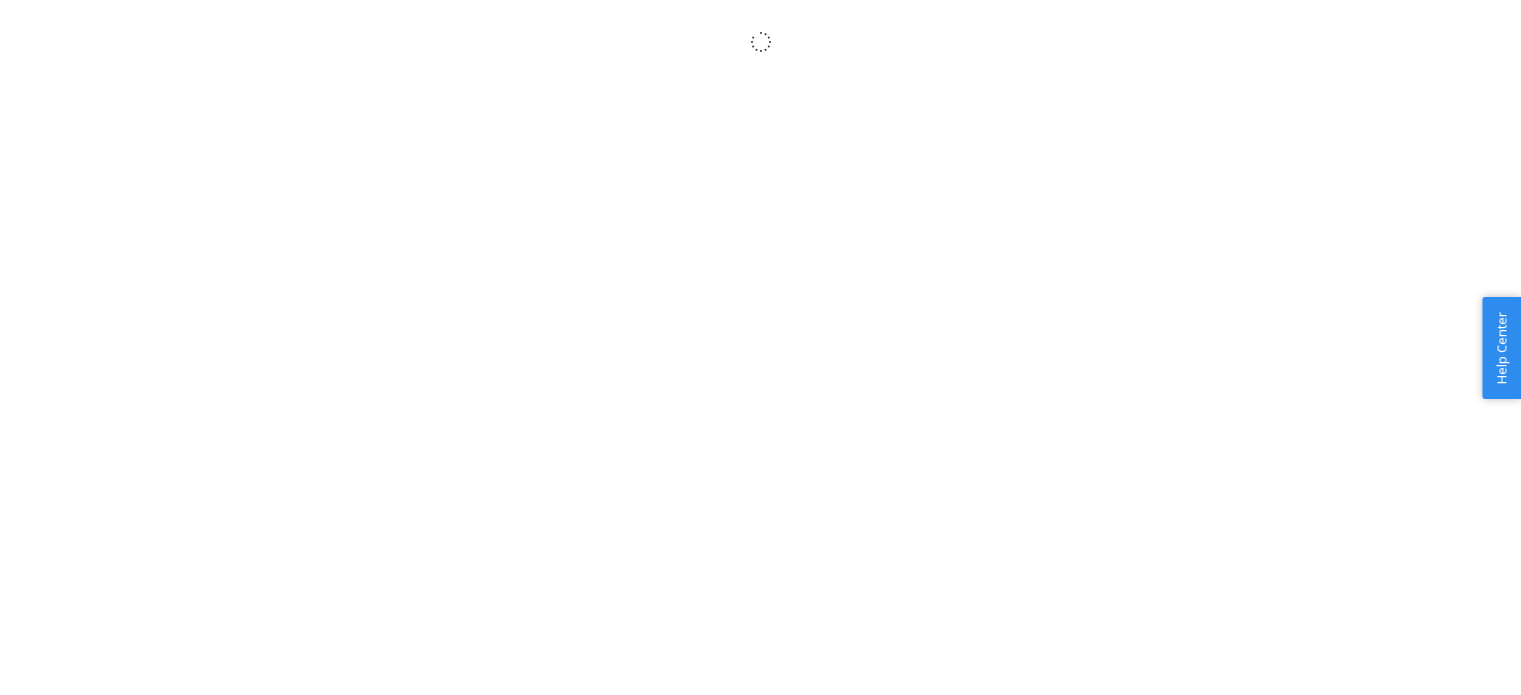 scroll, scrollTop: 0, scrollLeft: 0, axis: both 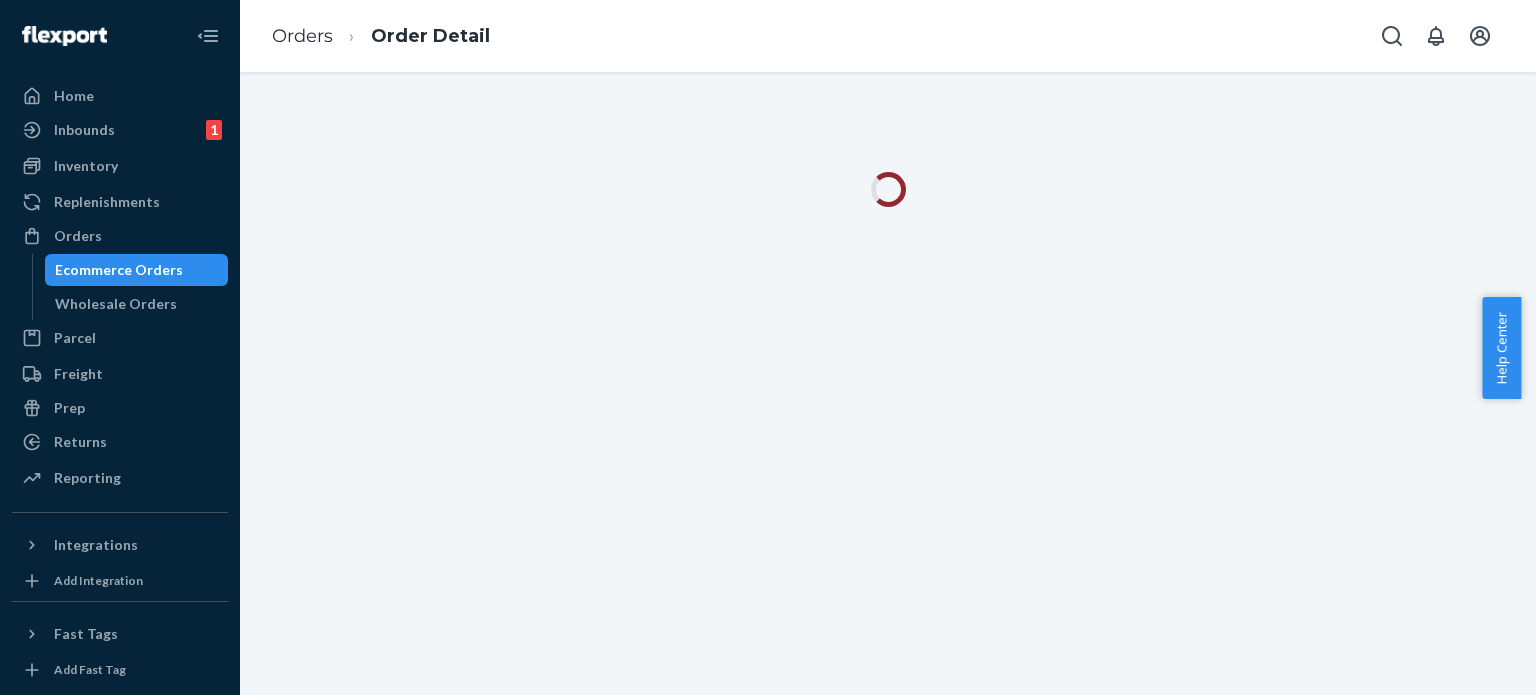 click on "Ecommerce Orders" at bounding box center [119, 270] 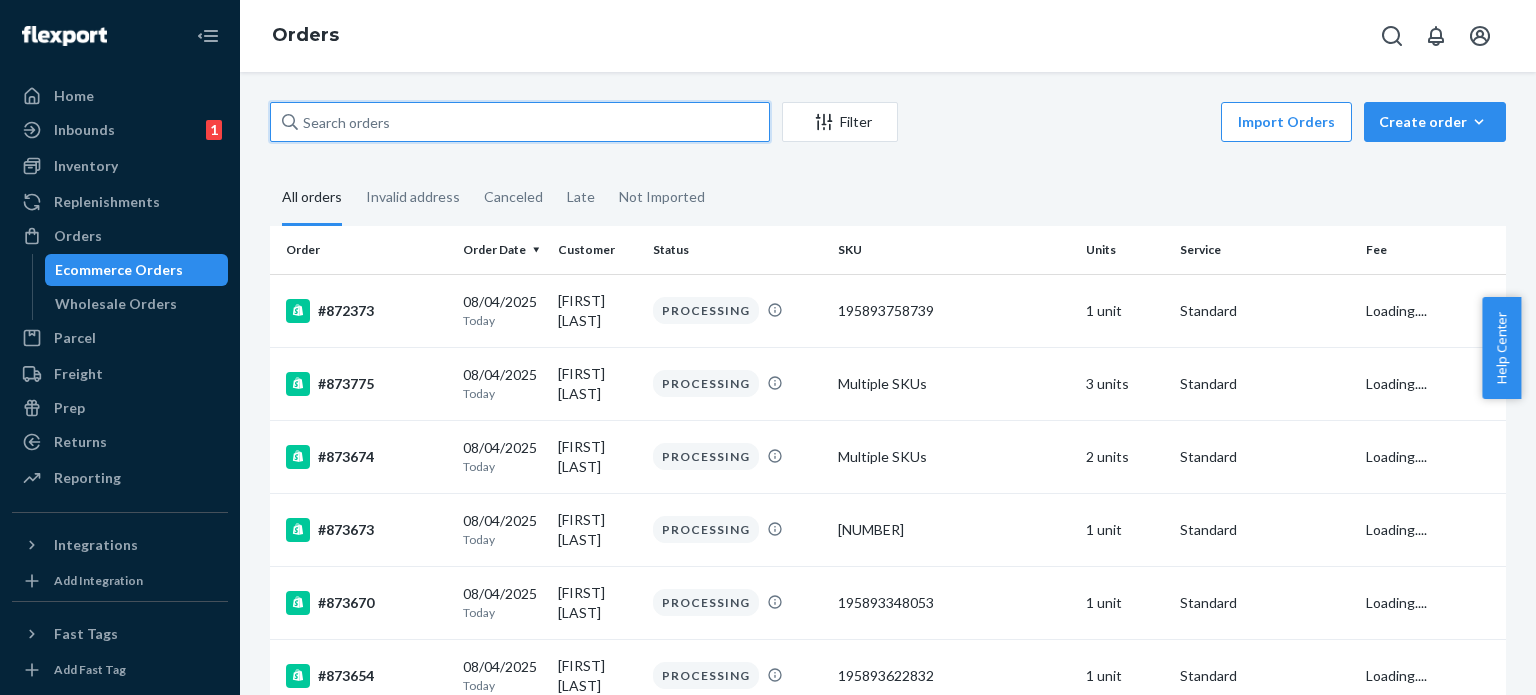 click at bounding box center (520, 122) 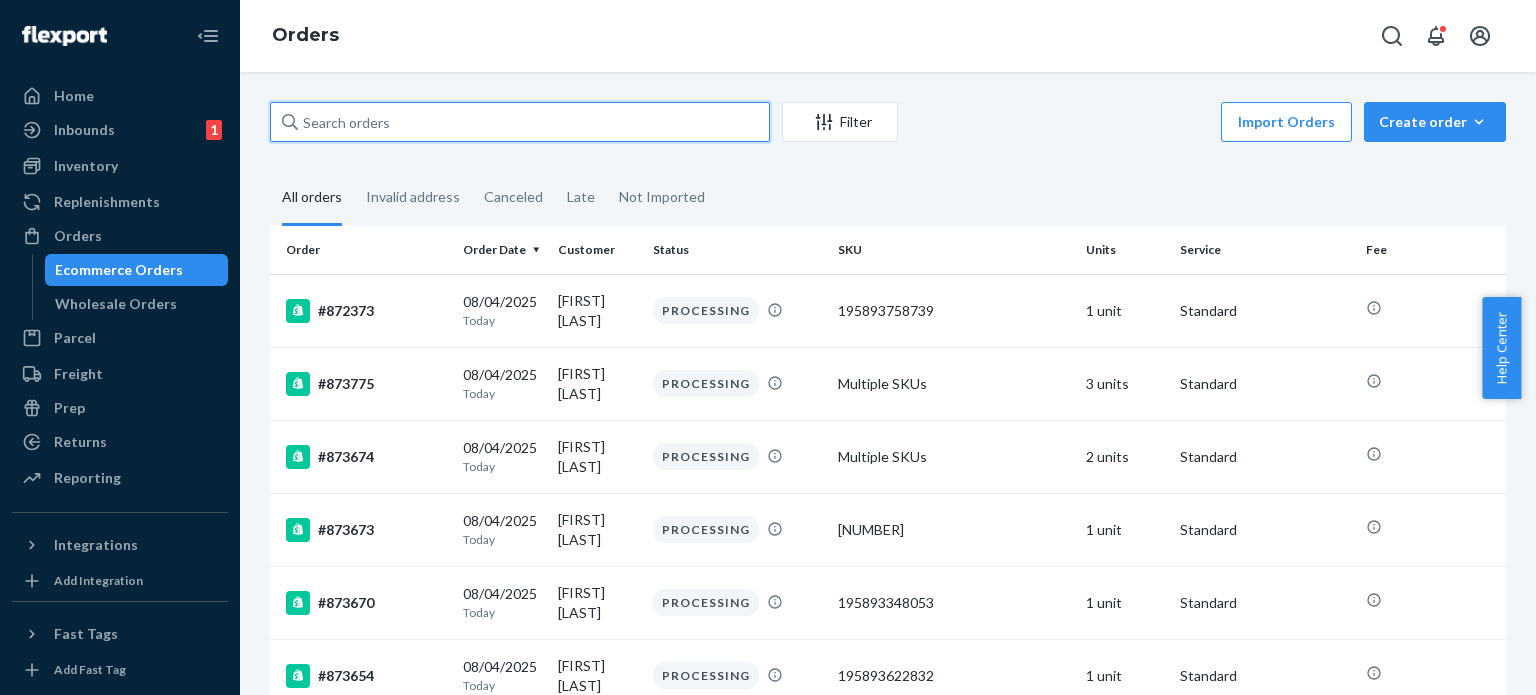 paste on "[NUMBER] Complete" 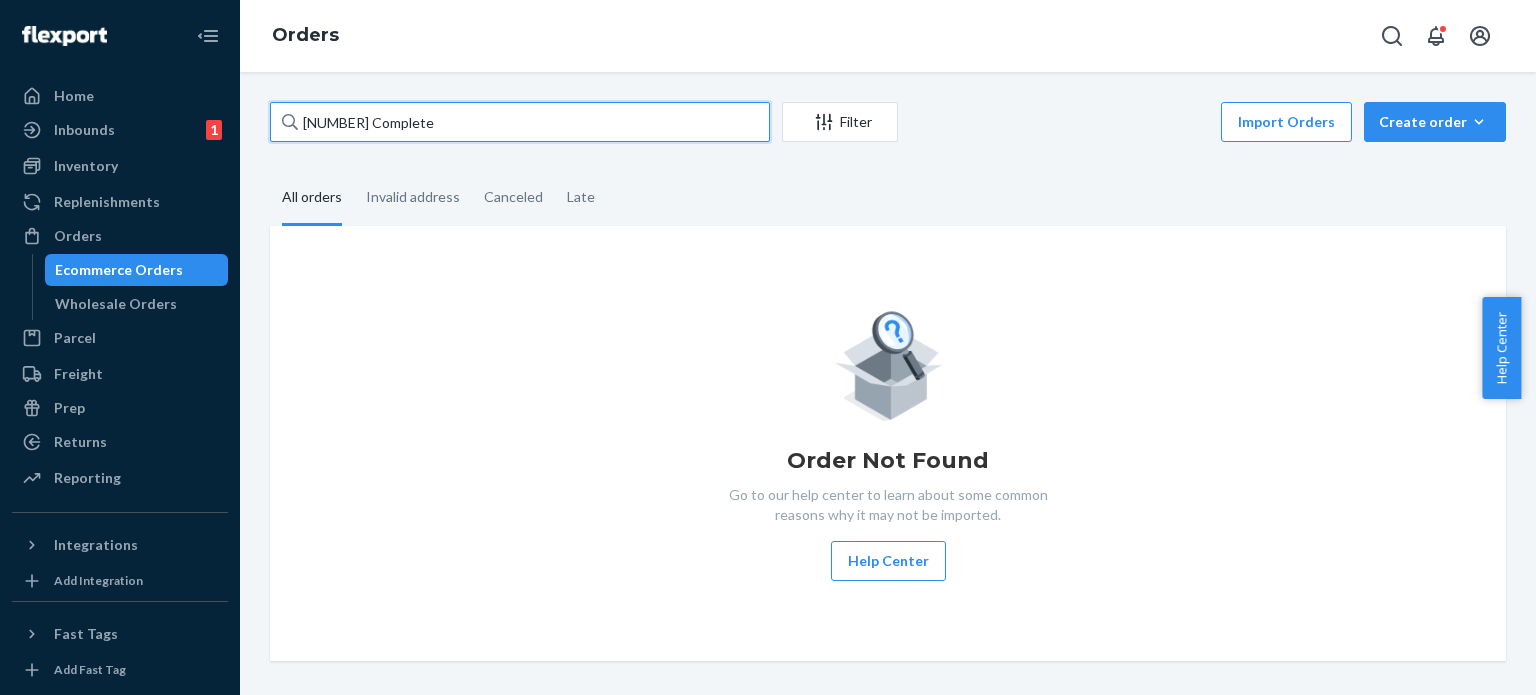 drag, startPoint x: 510, startPoint y: 137, endPoint x: 355, endPoint y: 124, distance: 155.5442 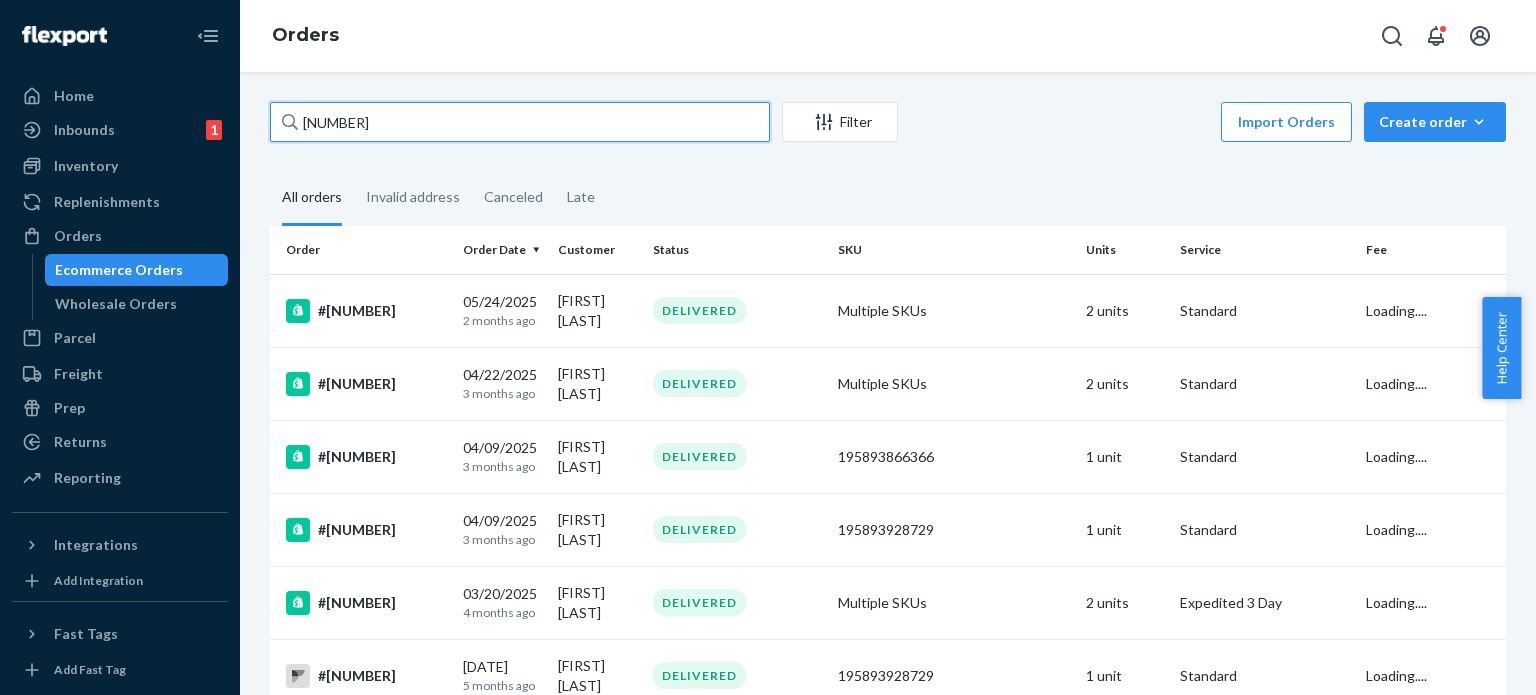 click on "[NUMBER]" at bounding box center (520, 122) 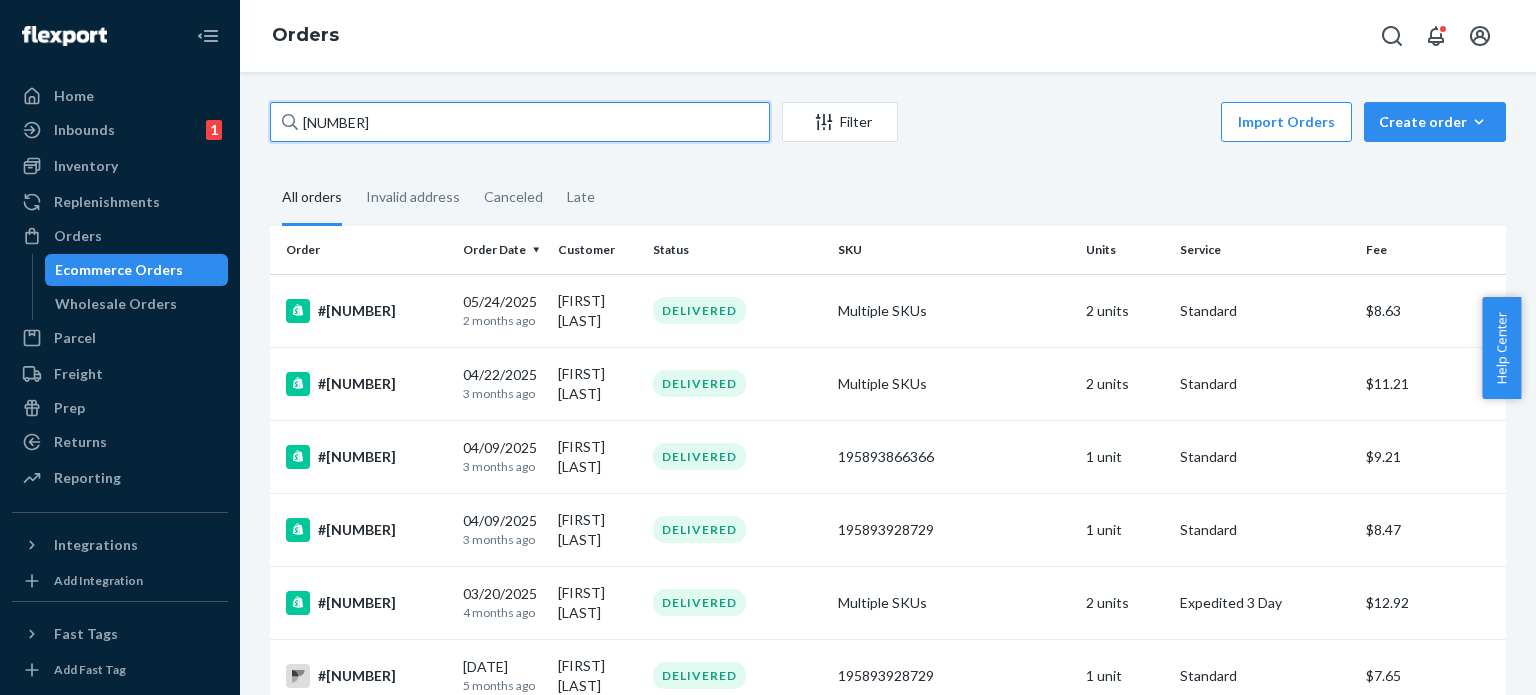 click on "[NUMBER]" at bounding box center (520, 122) 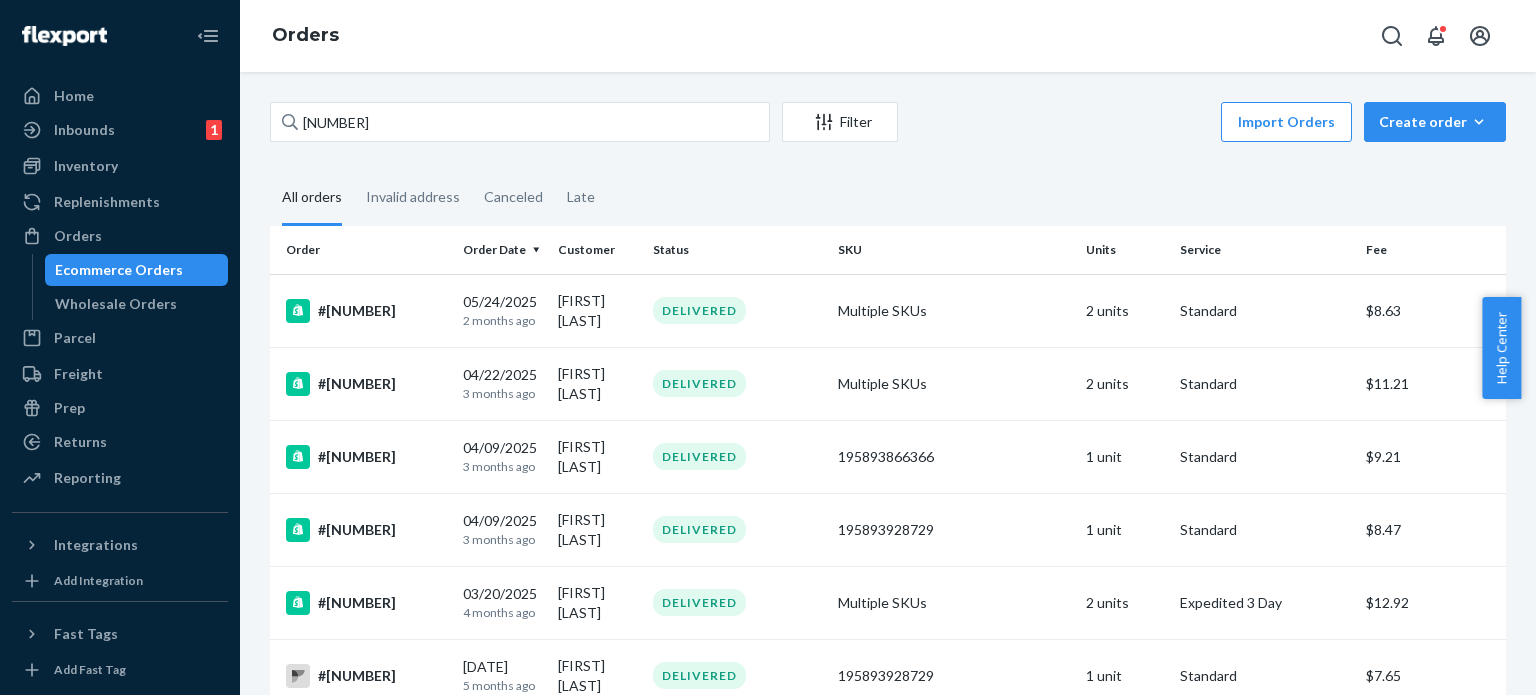 click on "Ecommerce Orders" at bounding box center [119, 270] 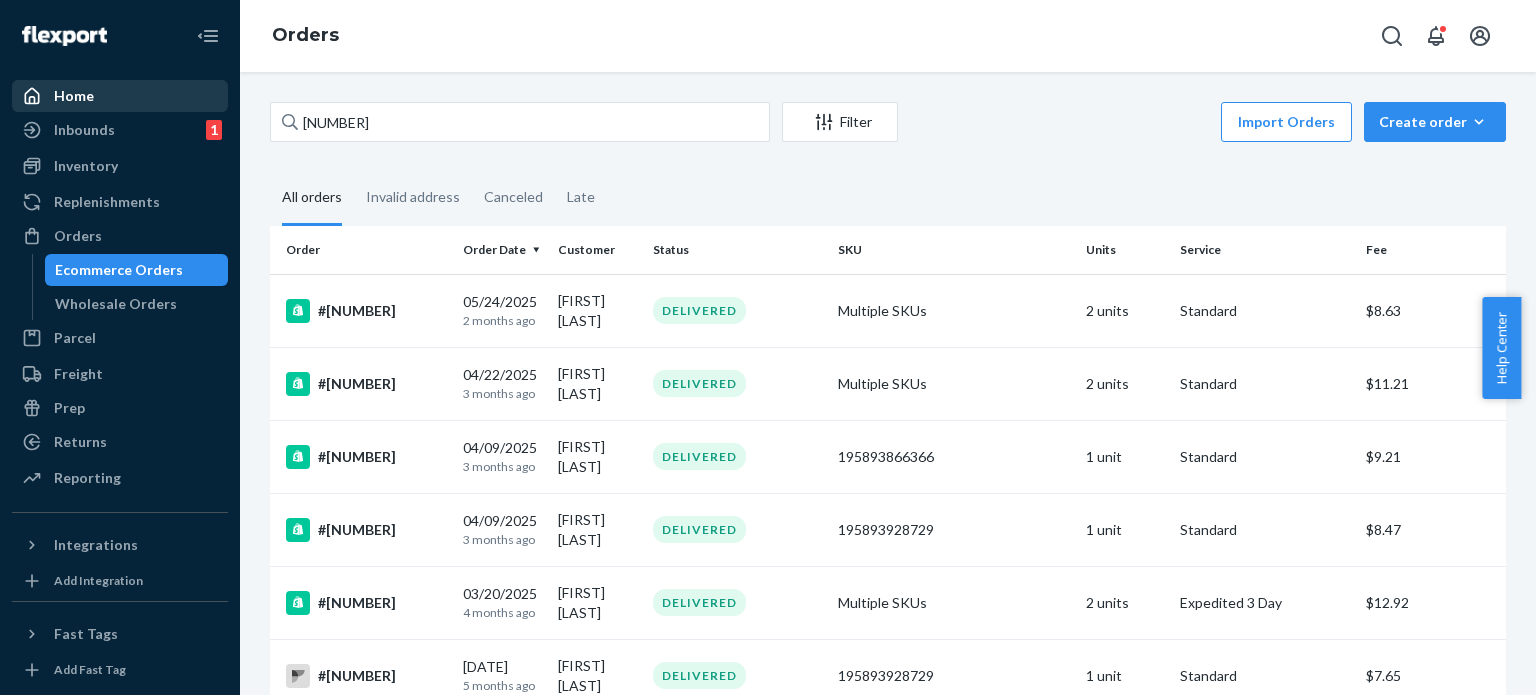 click on "Home" at bounding box center (120, 96) 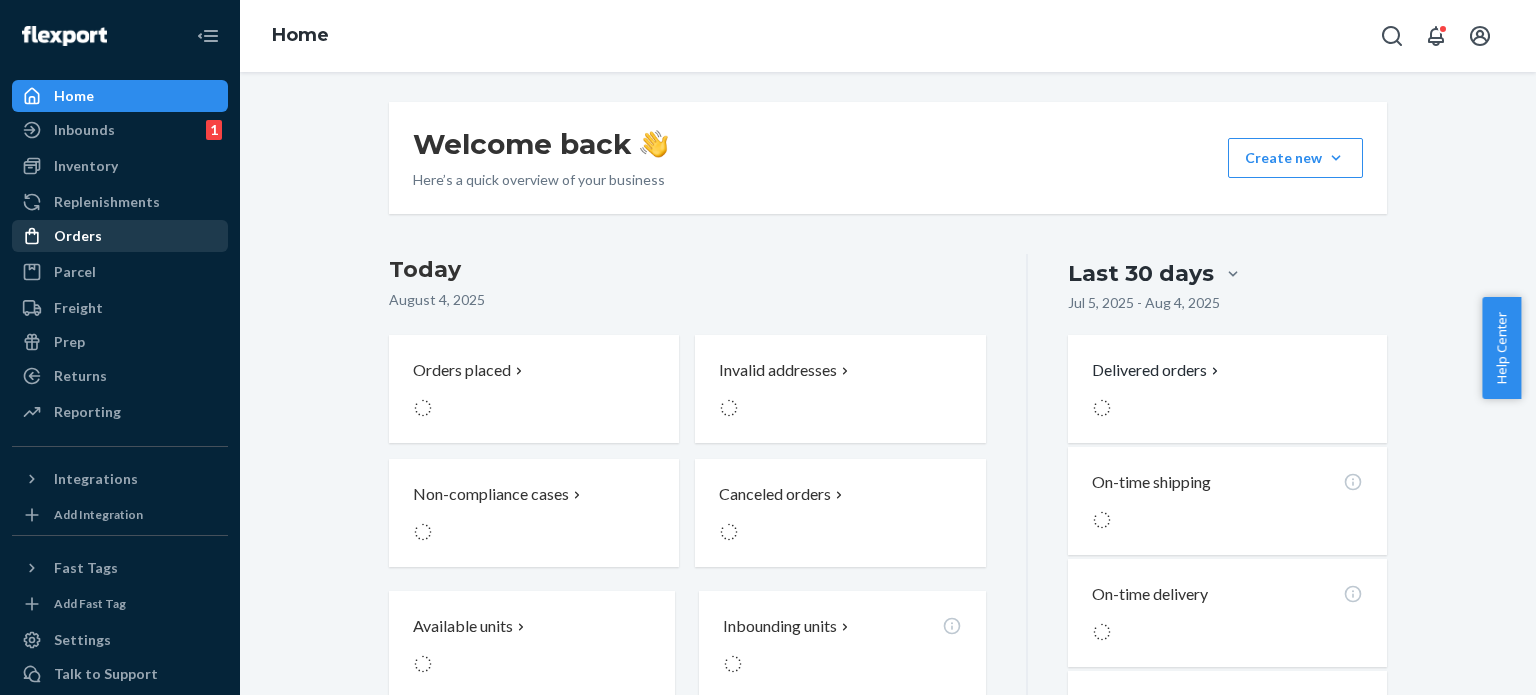 click on "Orders" at bounding box center (120, 236) 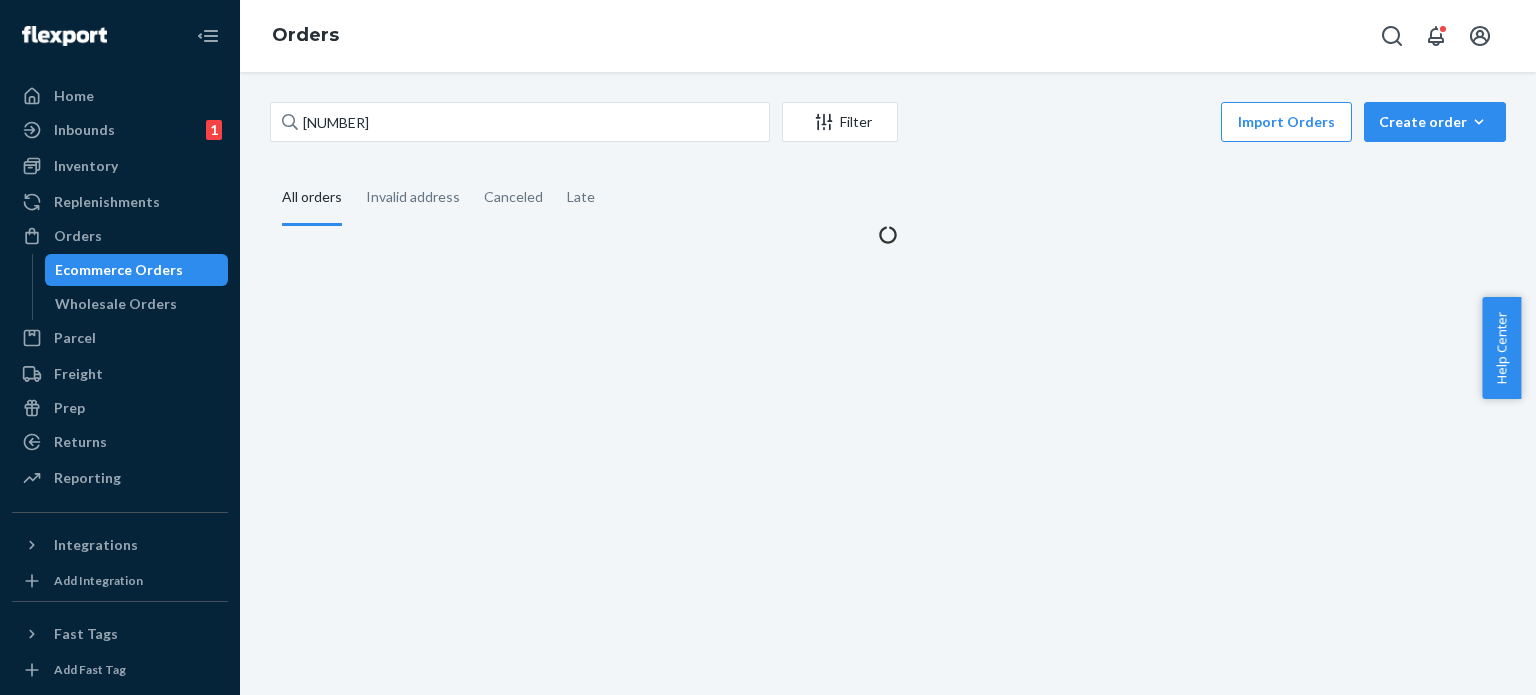 click on "Ecommerce Orders" at bounding box center [137, 270] 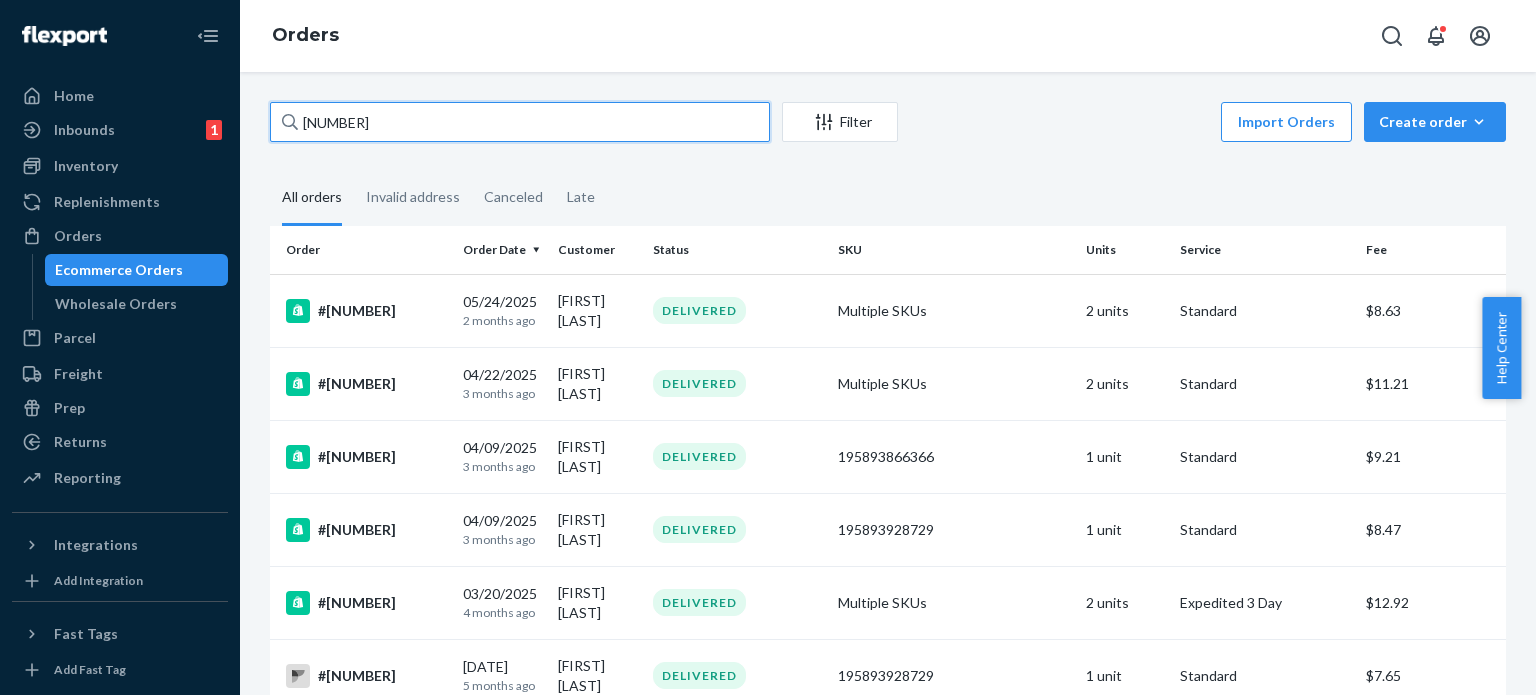 click on "[NUMBER]" at bounding box center [520, 122] 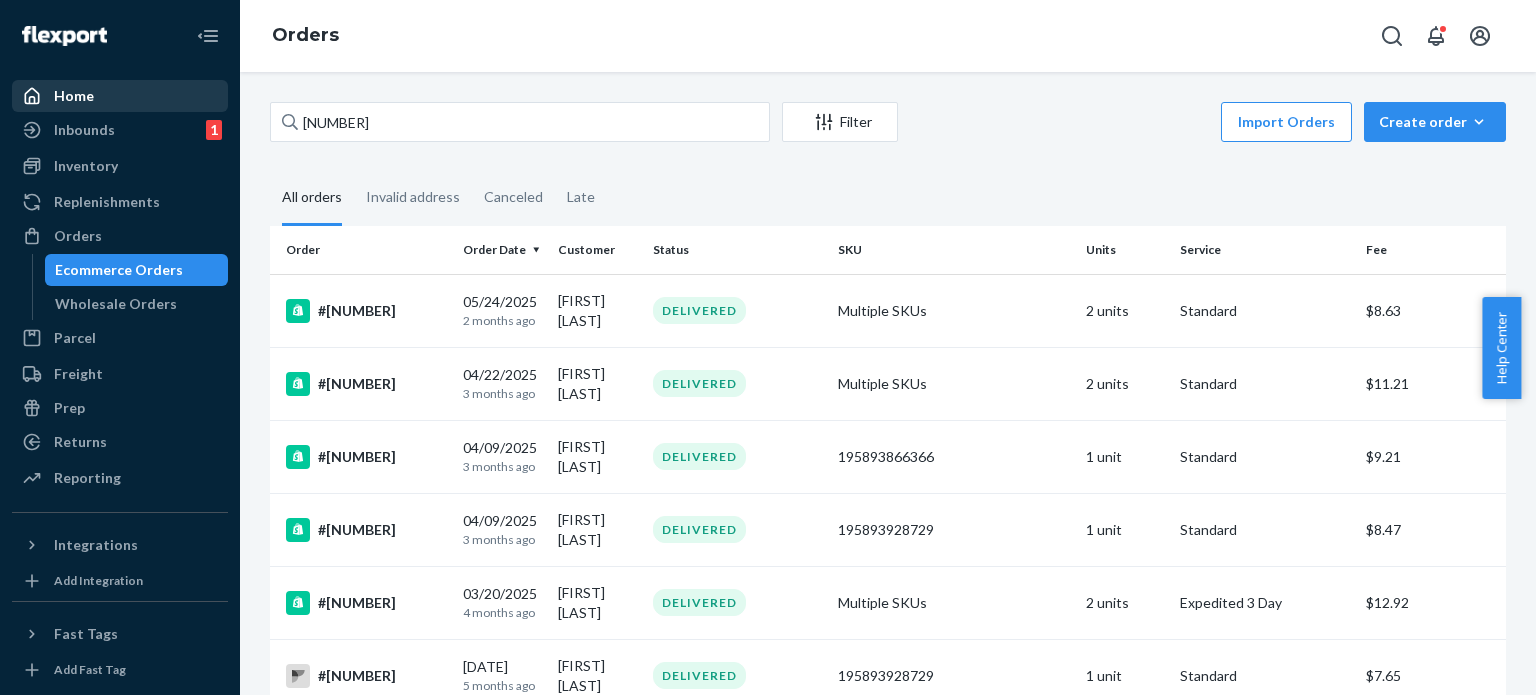 click on "Home" at bounding box center [120, 96] 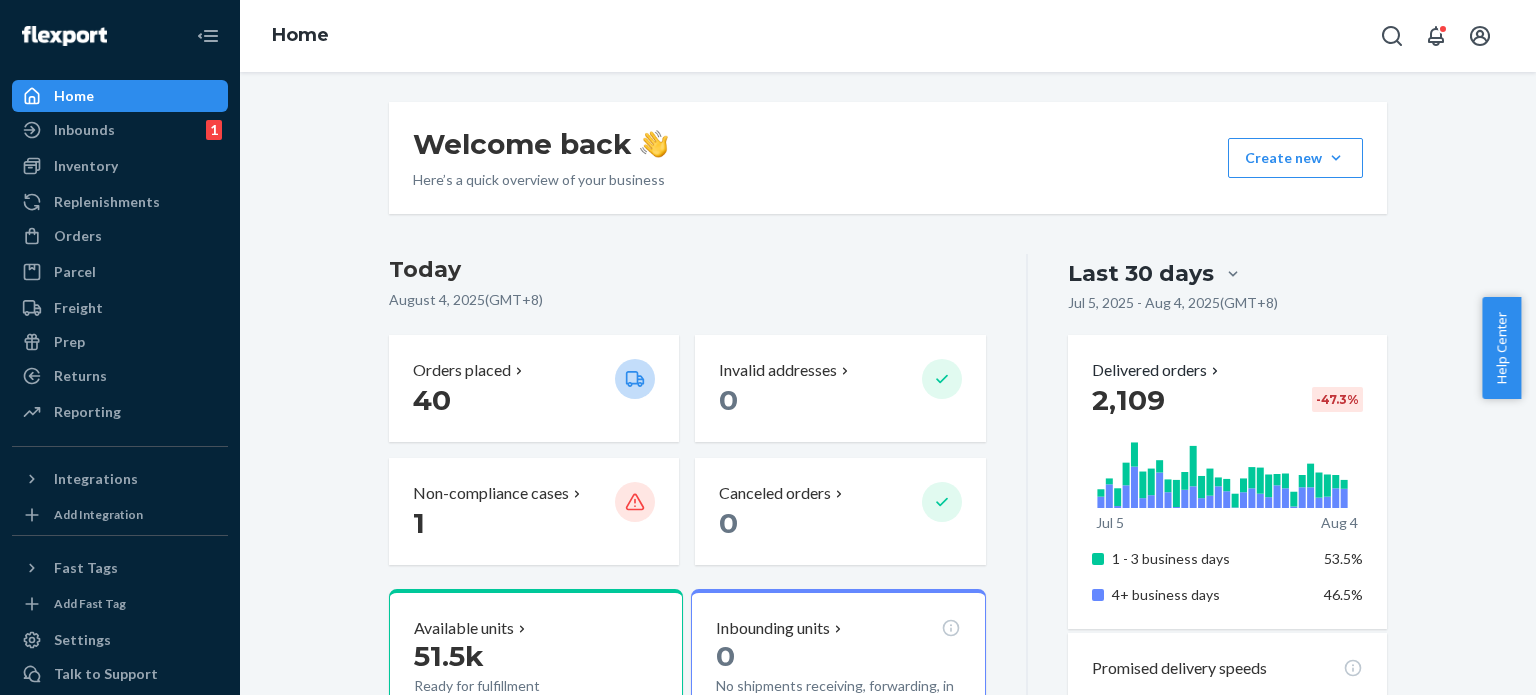 drag, startPoint x: 101, startPoint y: 240, endPoint x: 102, endPoint y: 253, distance: 13.038404 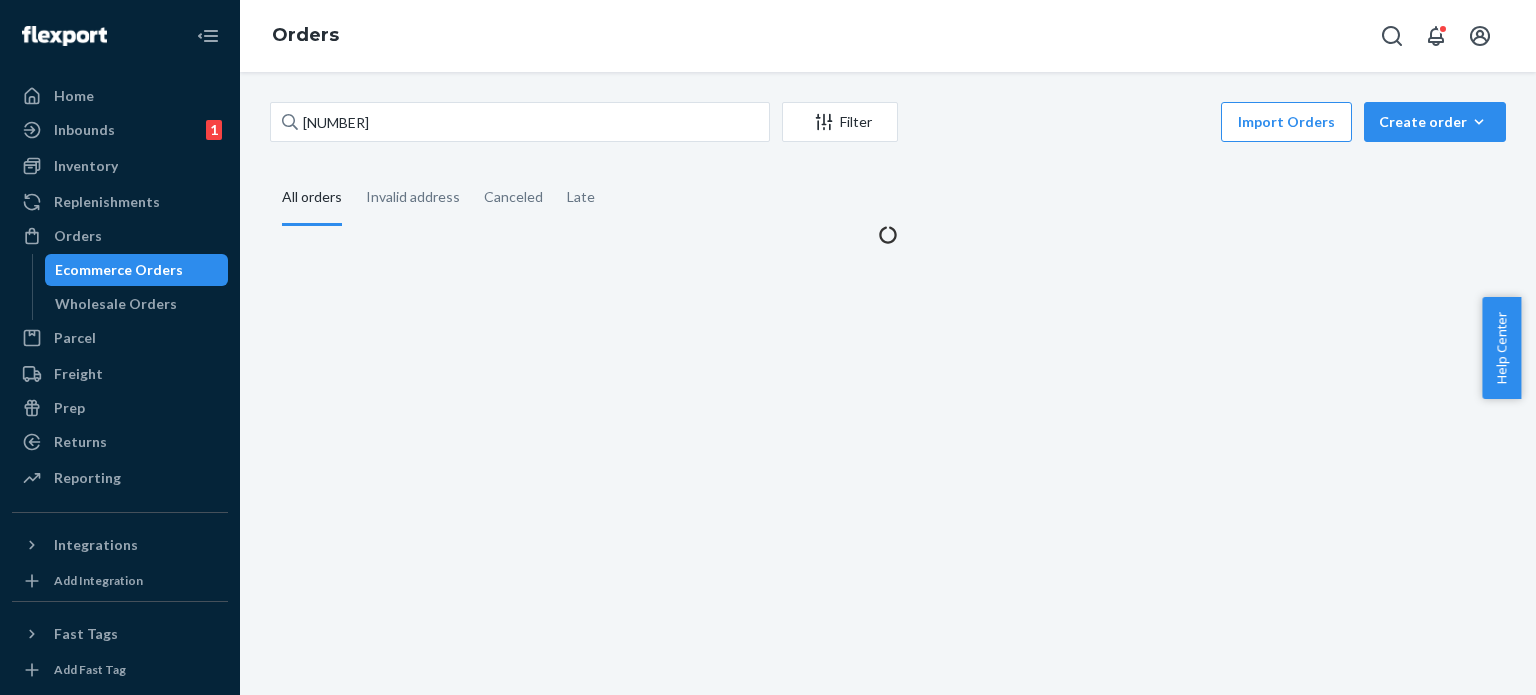 click on "Ecommerce Orders" at bounding box center (137, 270) 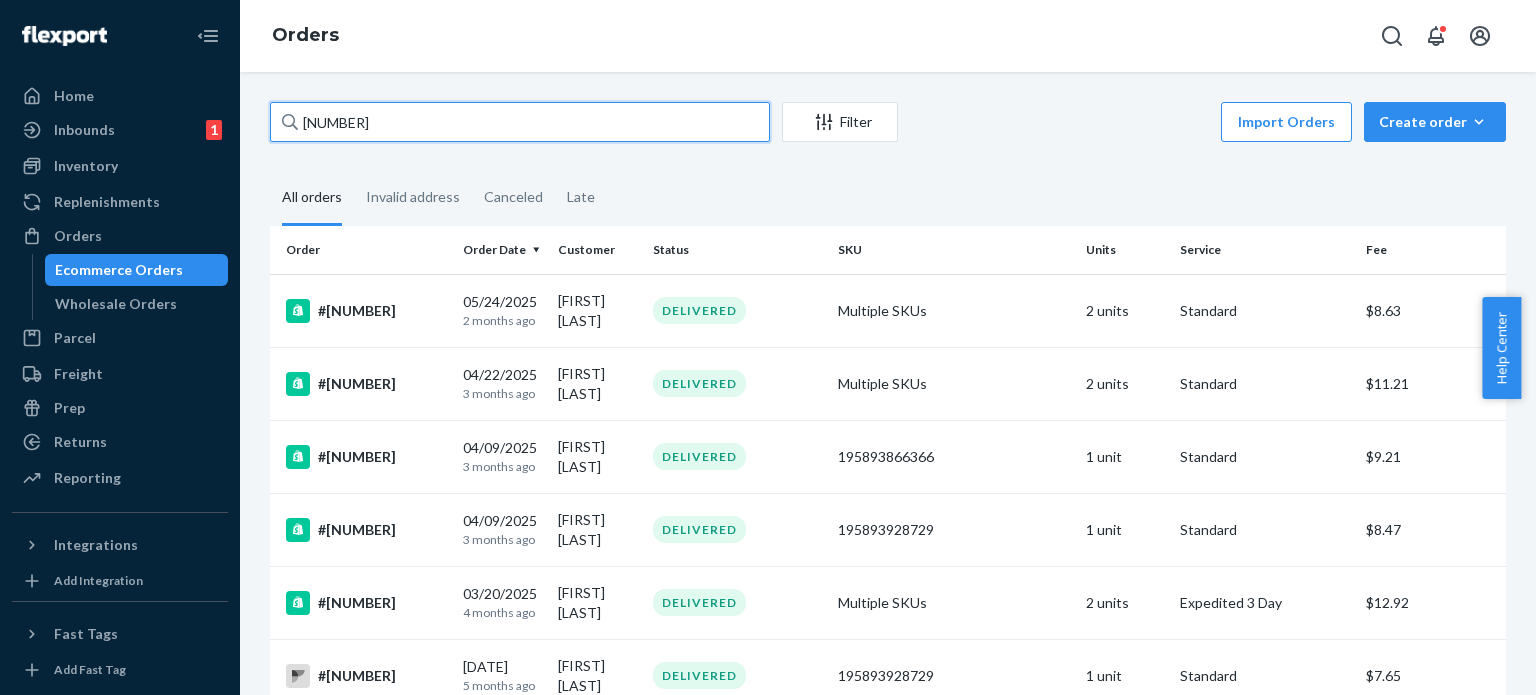 drag, startPoint x: 430, startPoint y: 131, endPoint x: 229, endPoint y: 153, distance: 202.2004 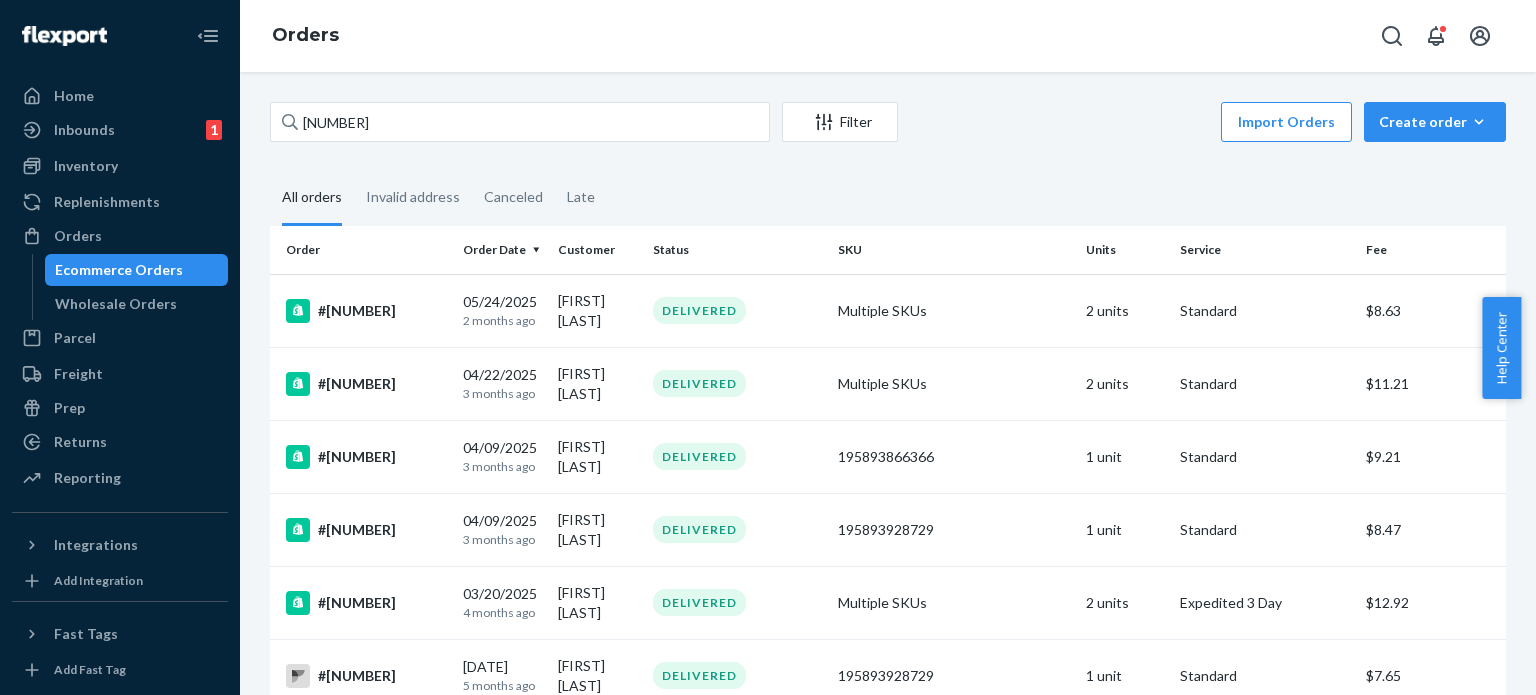 click 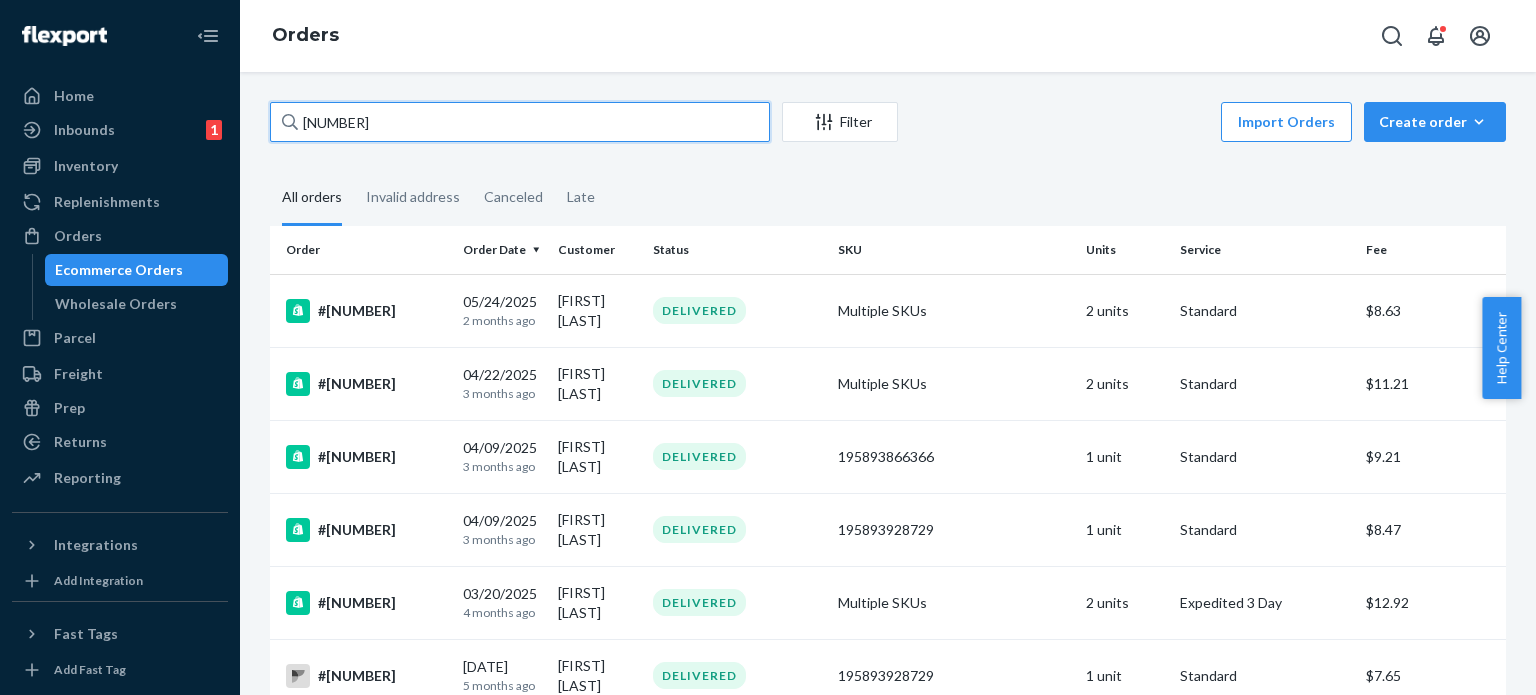 click on "[NUMBER]" at bounding box center [520, 122] 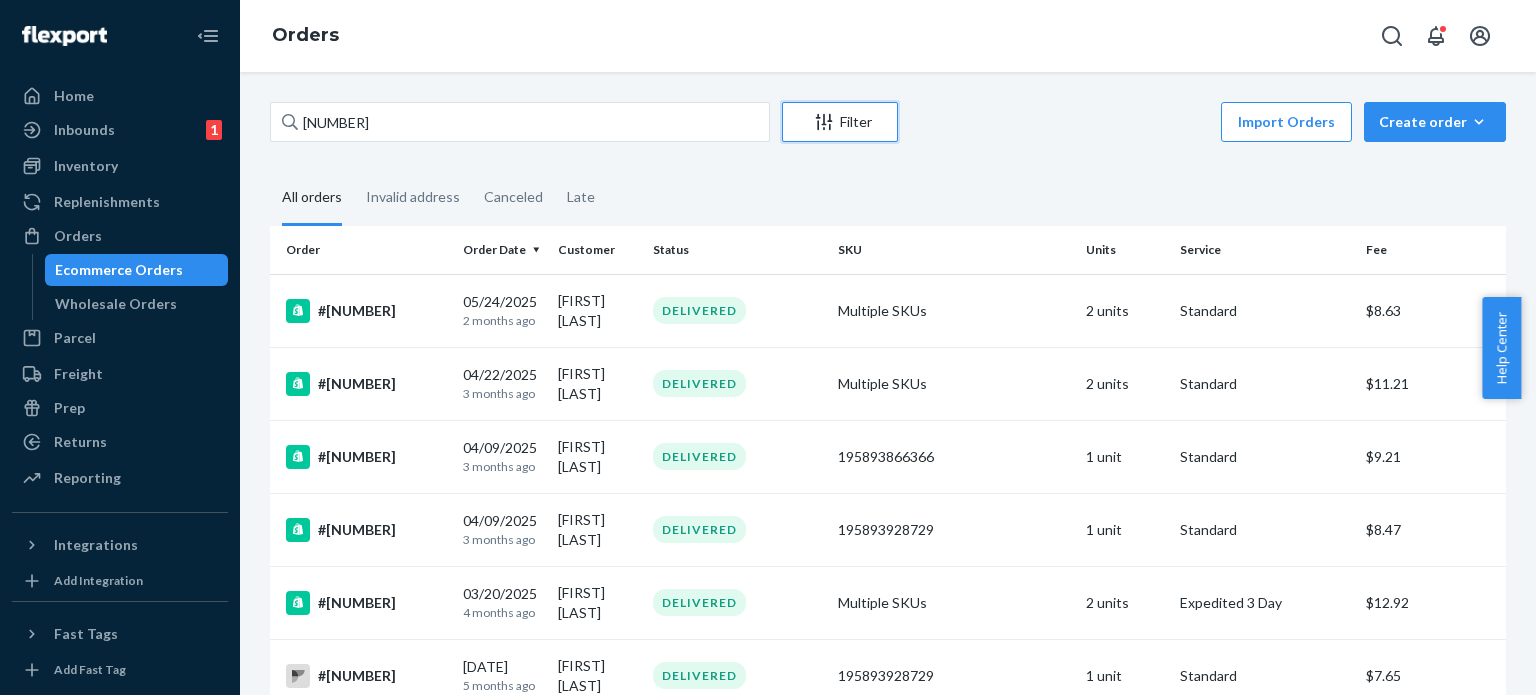 click on "Filter" at bounding box center [840, 122] 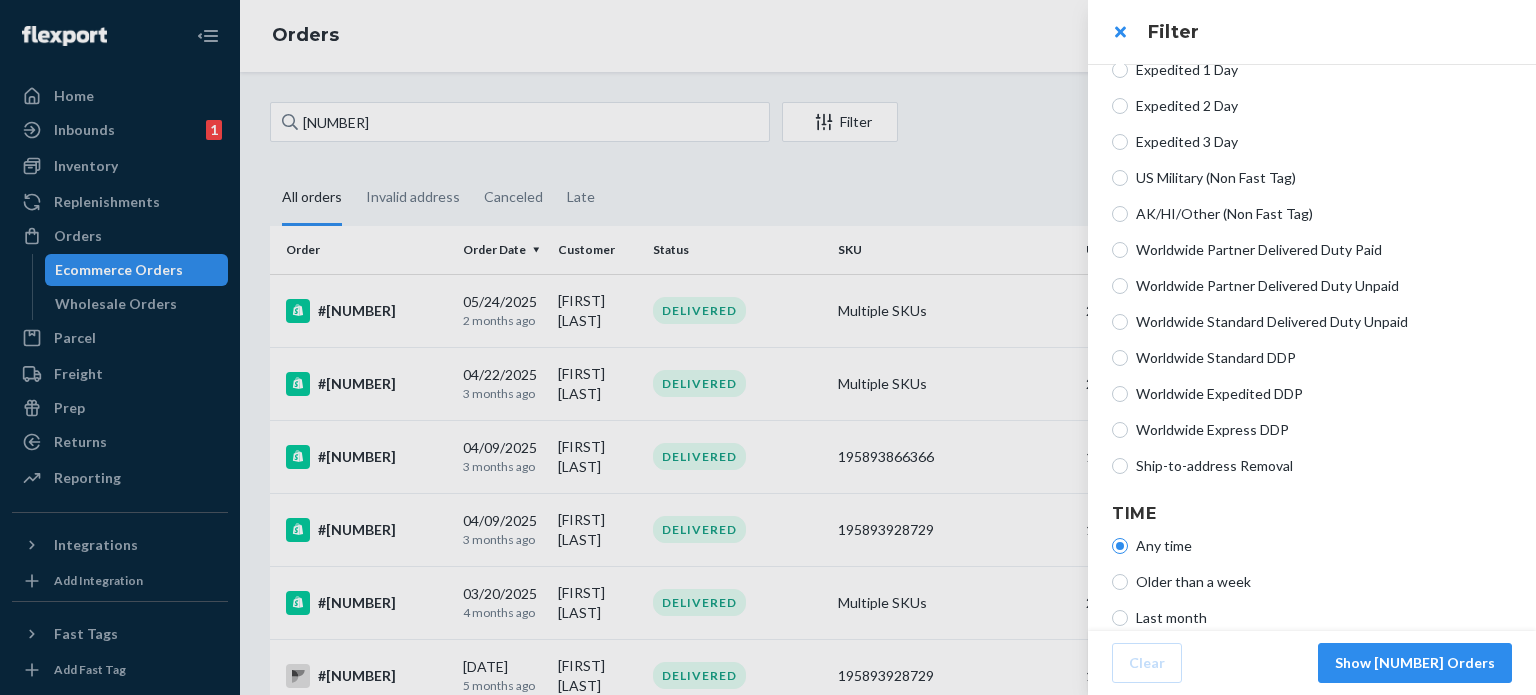 scroll, scrollTop: 568, scrollLeft: 0, axis: vertical 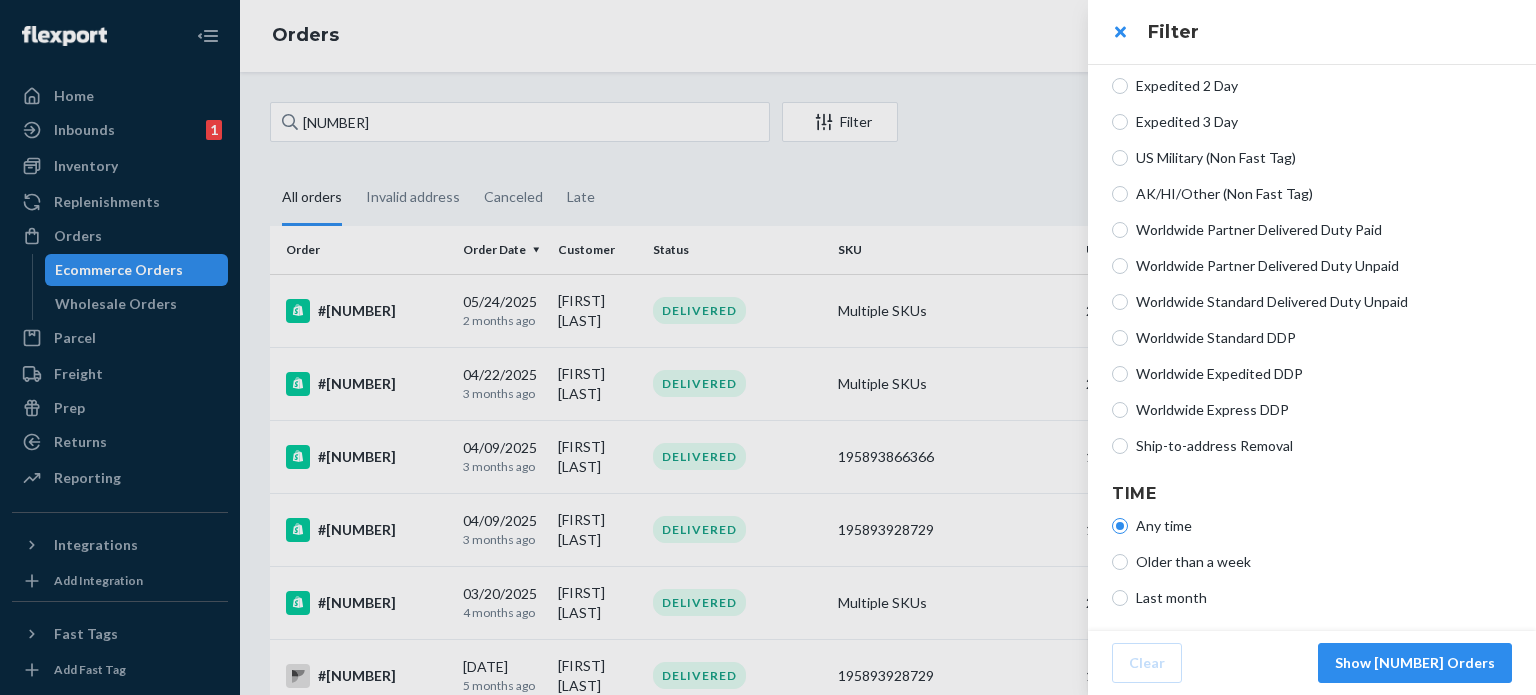 click at bounding box center [768, 347] 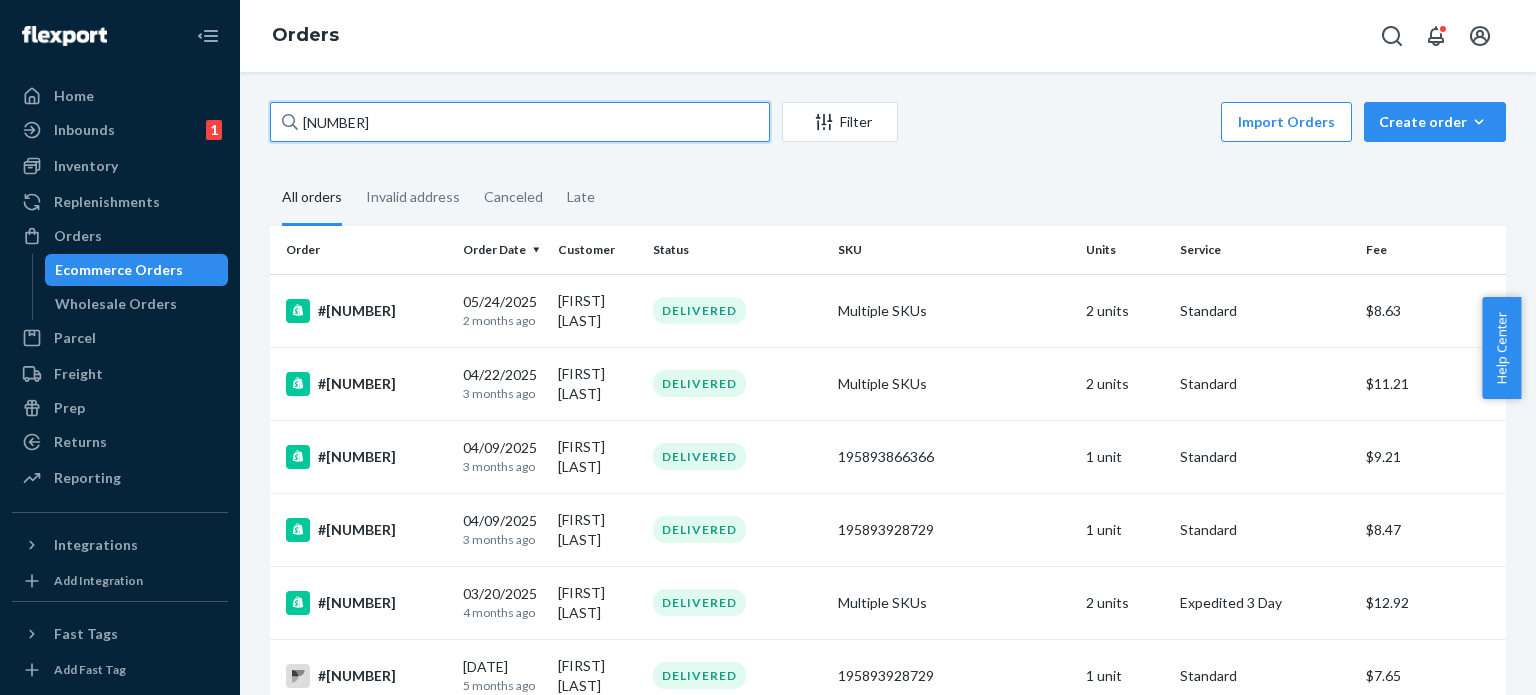 click on "[NUMBER]" at bounding box center [520, 122] 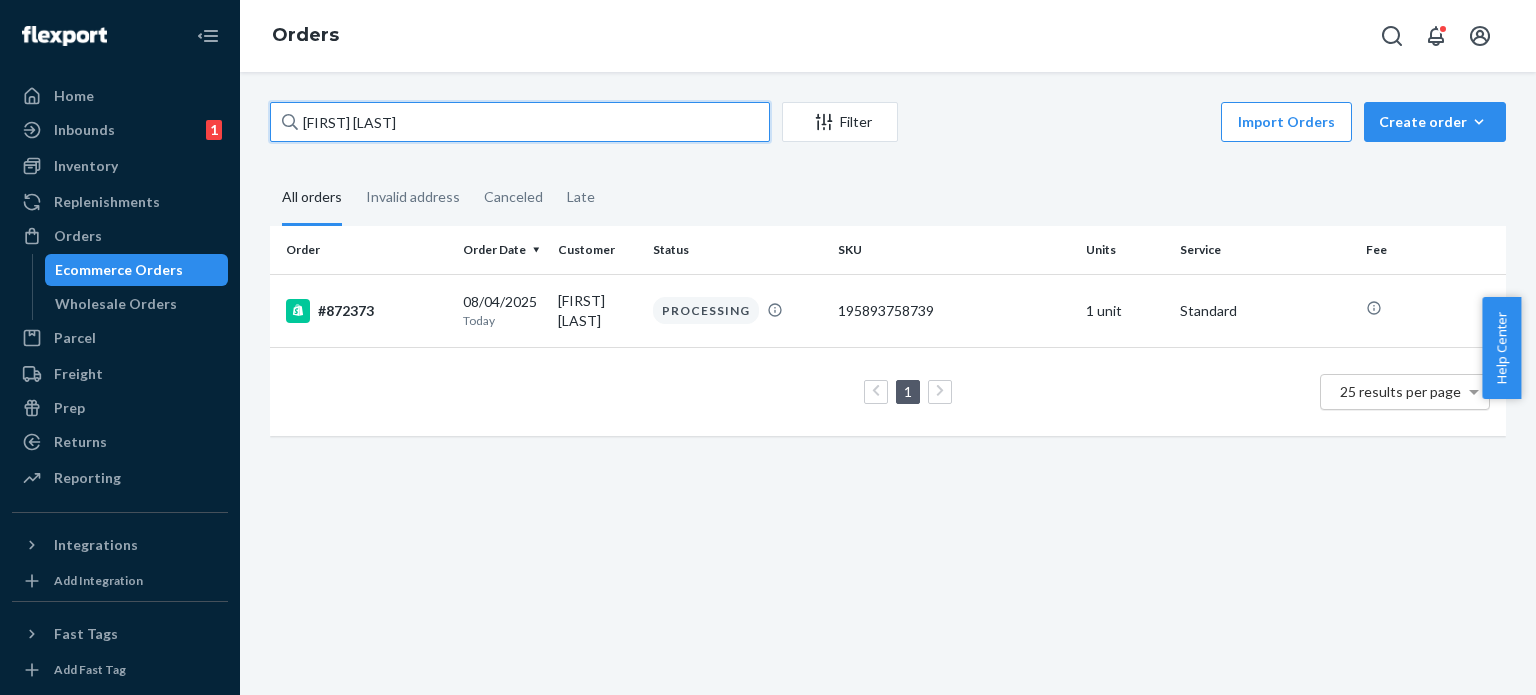type on "[FIRST] [LAST]" 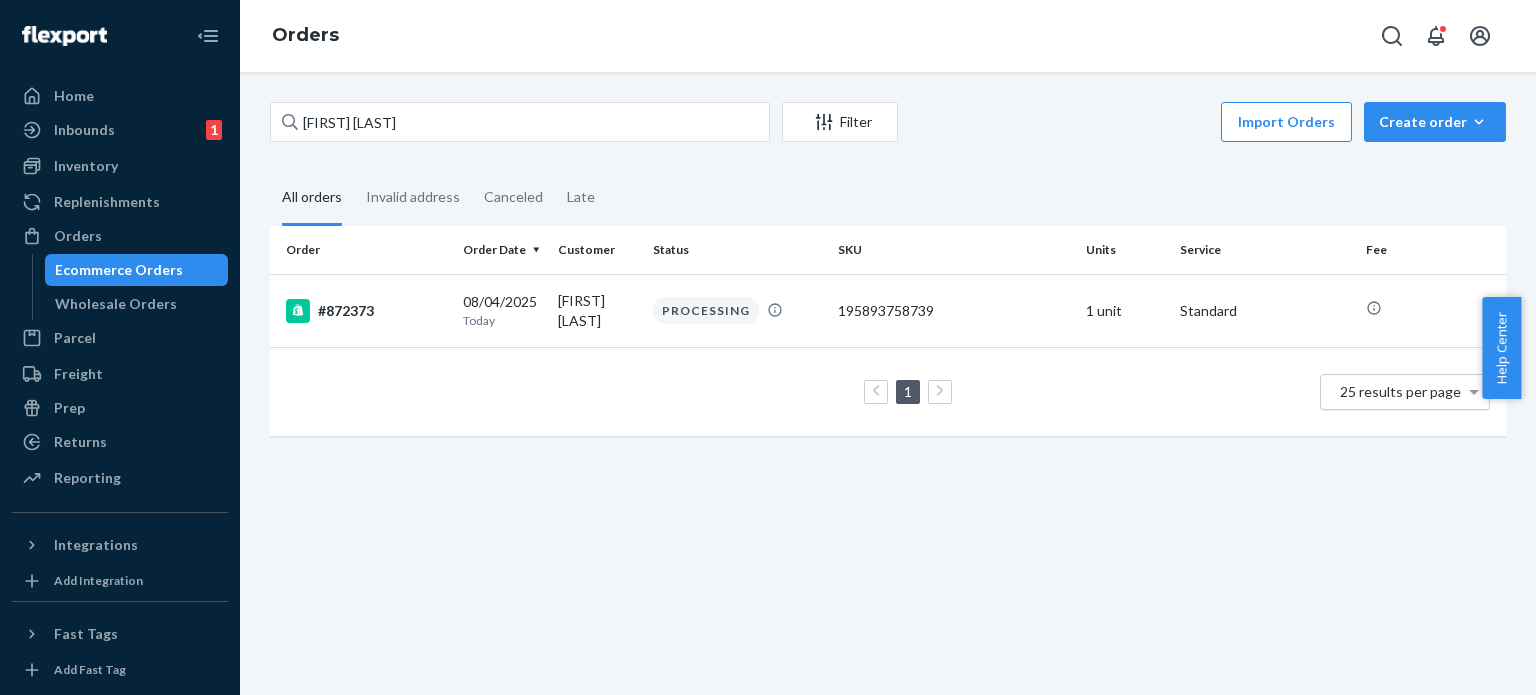 click on "25 results per page" at bounding box center (1400, 391) 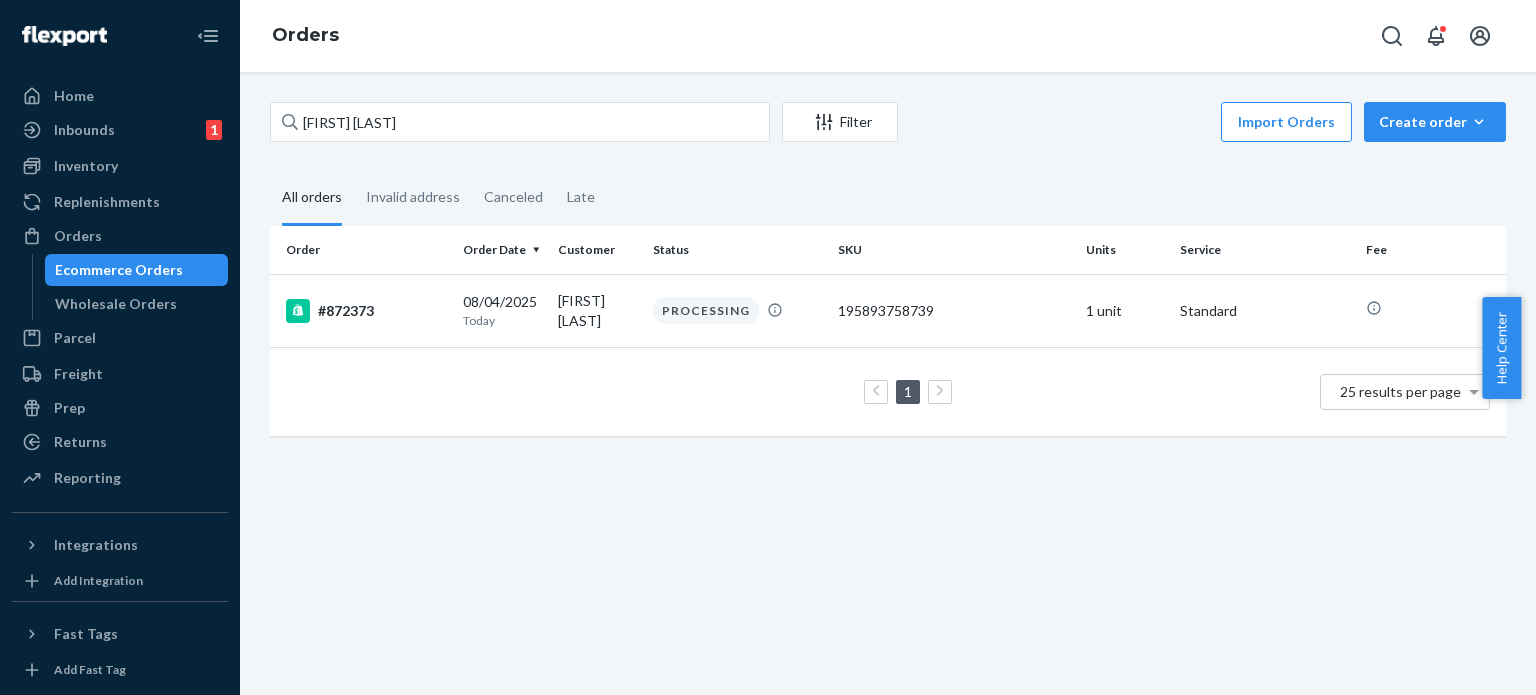 click on "1 25 results per page" at bounding box center [888, 392] 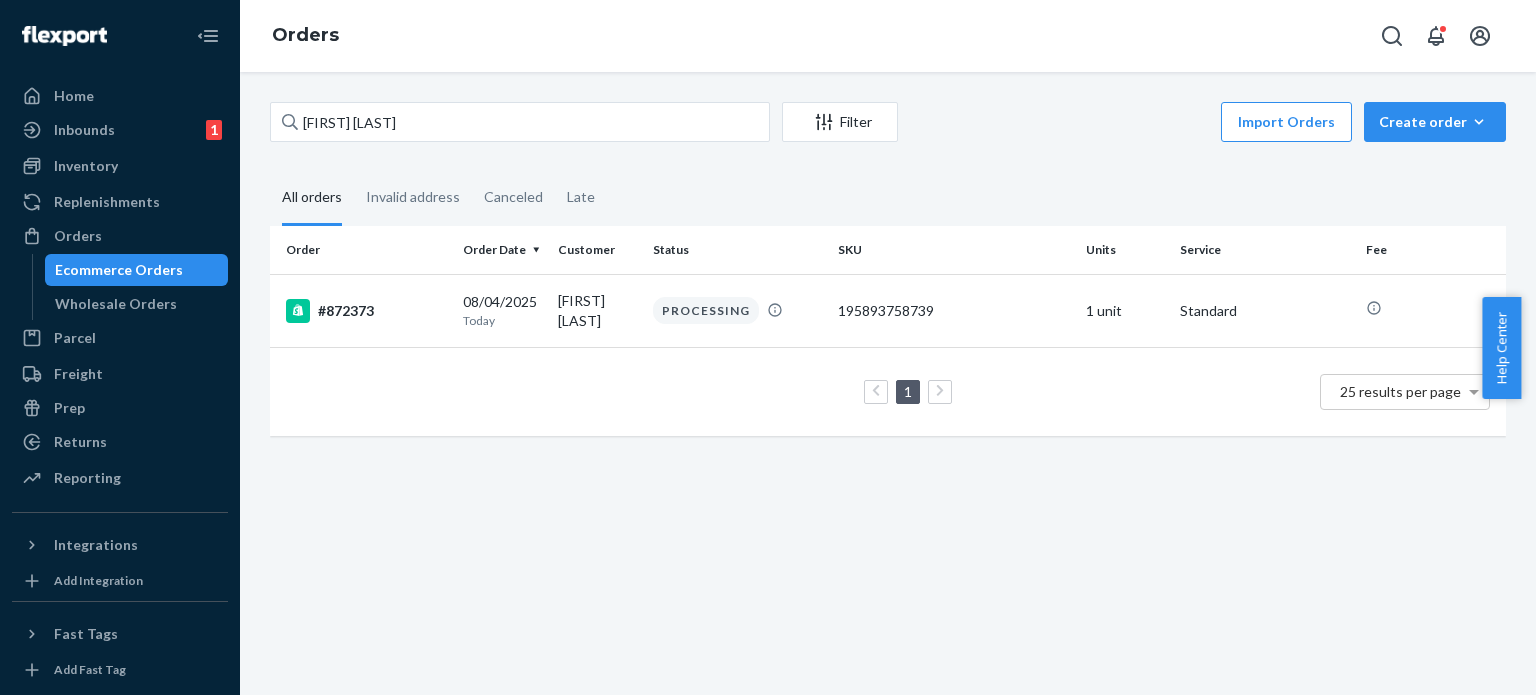 click on "#872373" at bounding box center (366, 311) 